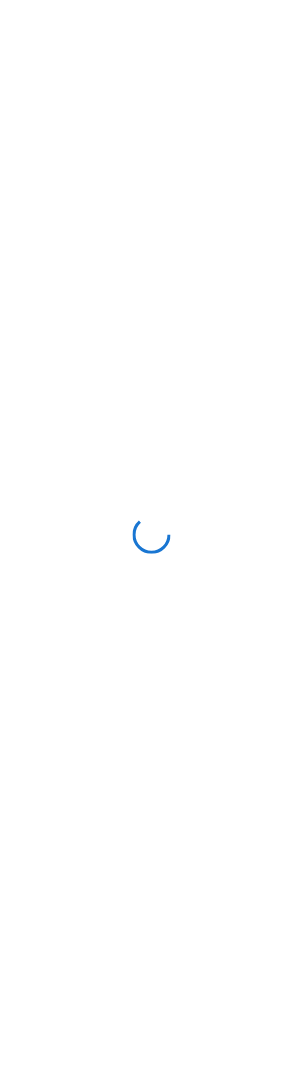 scroll, scrollTop: 0, scrollLeft: 0, axis: both 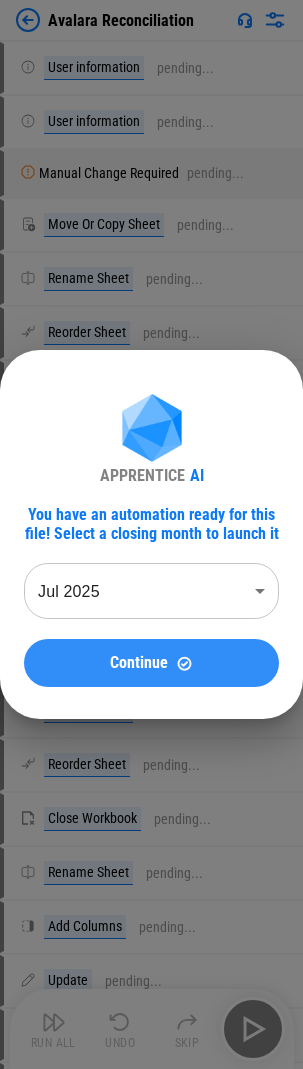 click on "Continue" at bounding box center [151, 663] 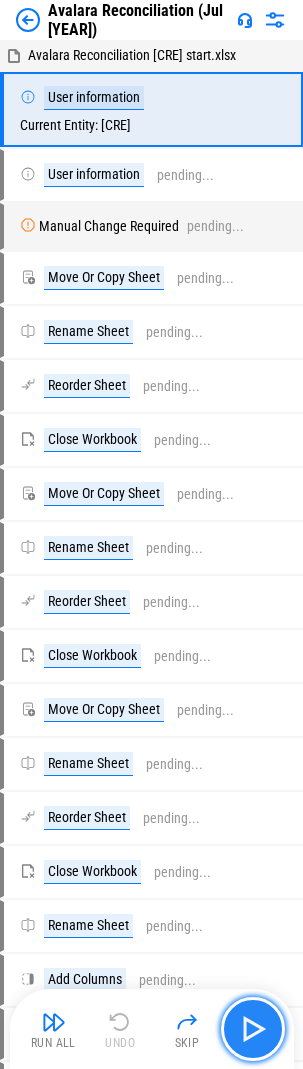 click at bounding box center [253, 1029] 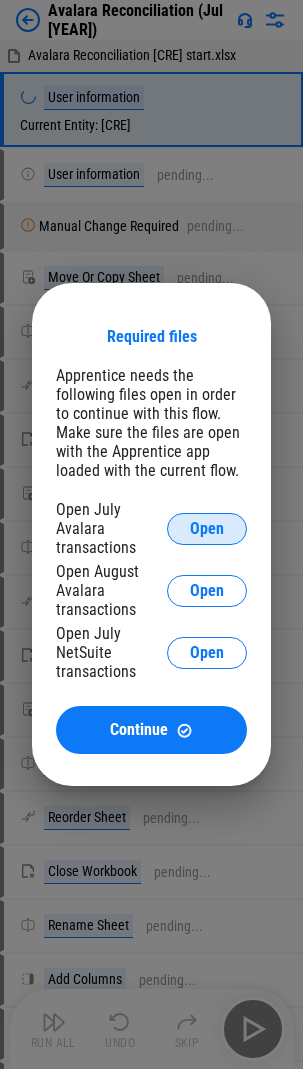 click on "Open" at bounding box center (207, 529) 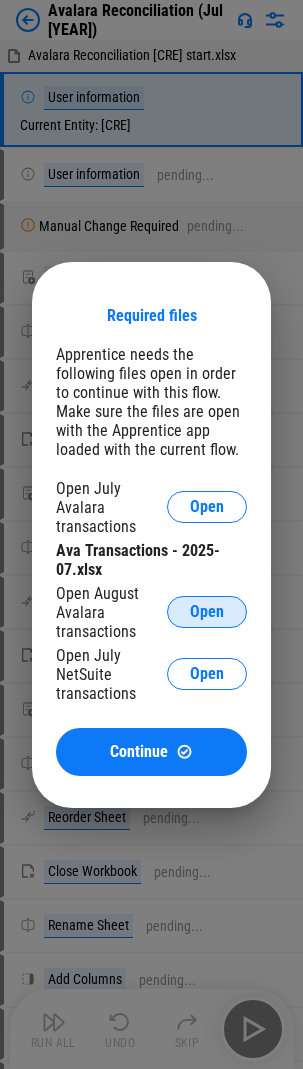 click on "Open" at bounding box center [207, 612] 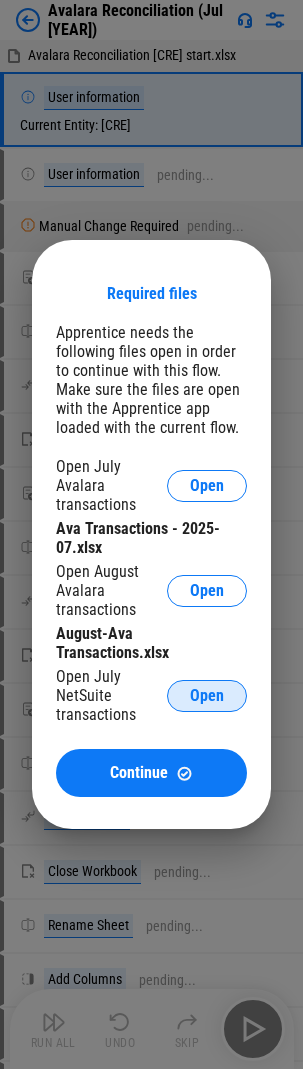 click on "Open" at bounding box center (207, 696) 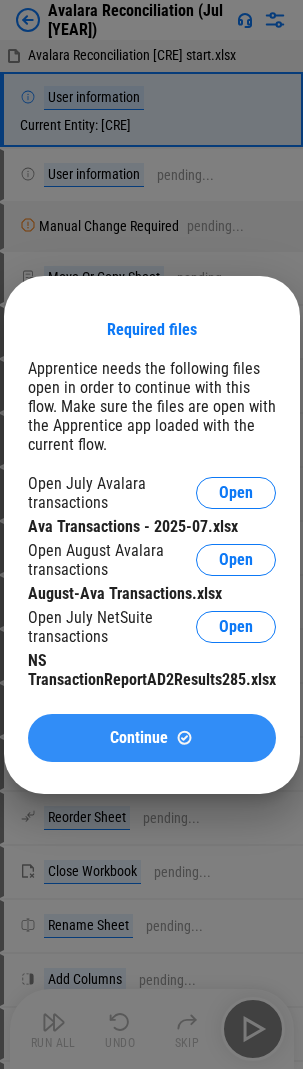 click on "Continue" at bounding box center [139, 738] 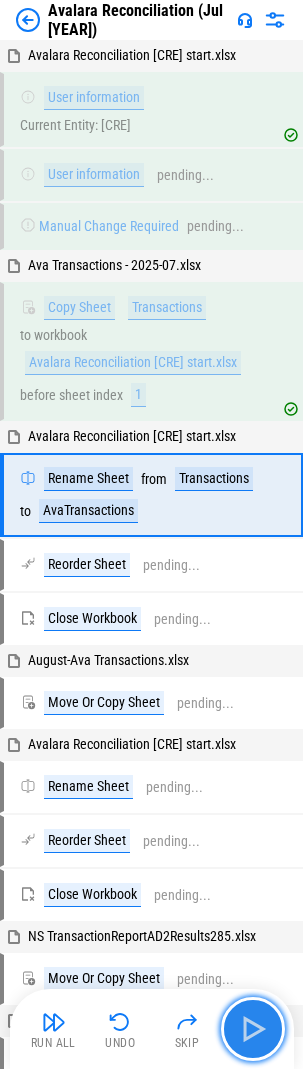 click at bounding box center [253, 1029] 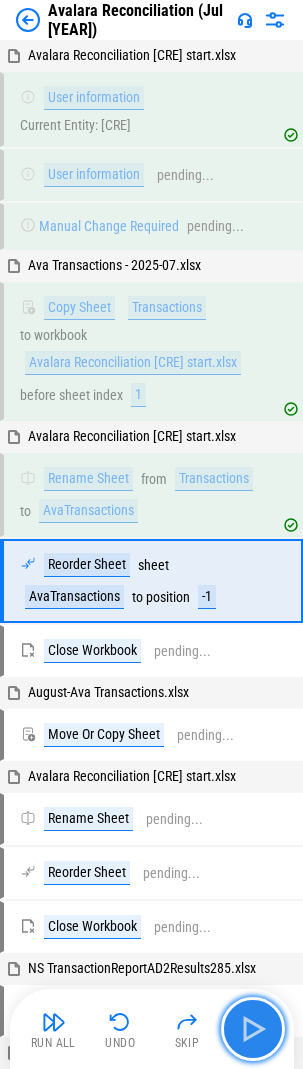 click at bounding box center (253, 1029) 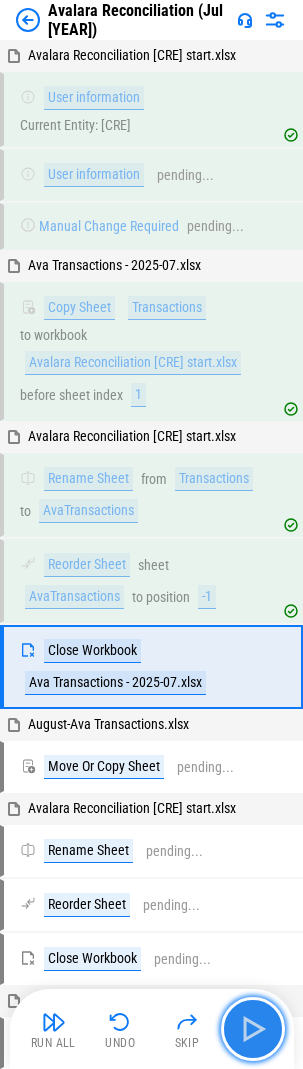 click at bounding box center [253, 1029] 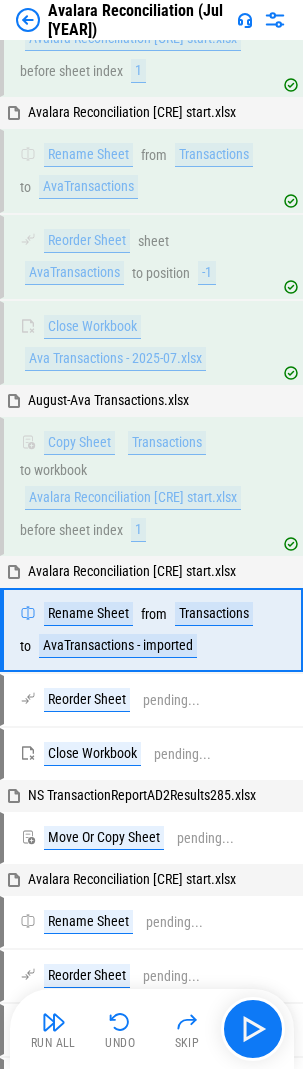 scroll, scrollTop: 398, scrollLeft: 0, axis: vertical 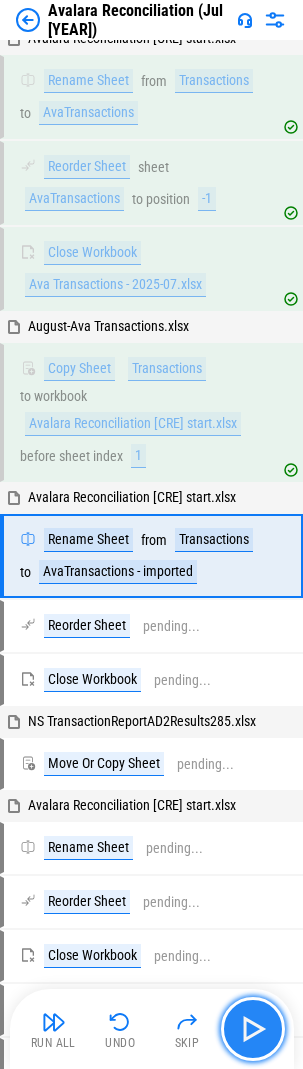 click at bounding box center (253, 1029) 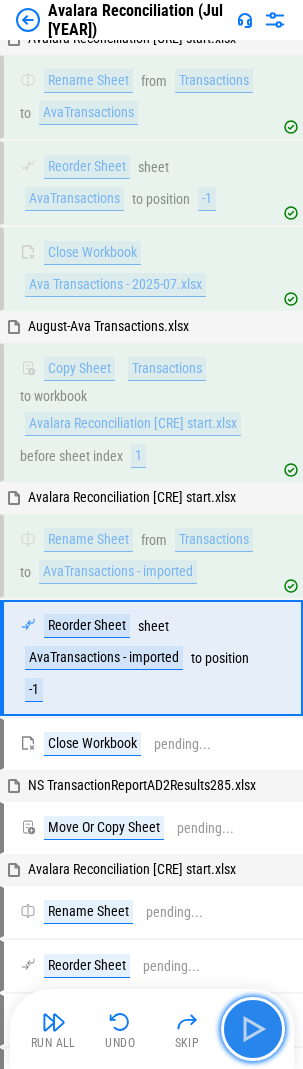 click at bounding box center [253, 1029] 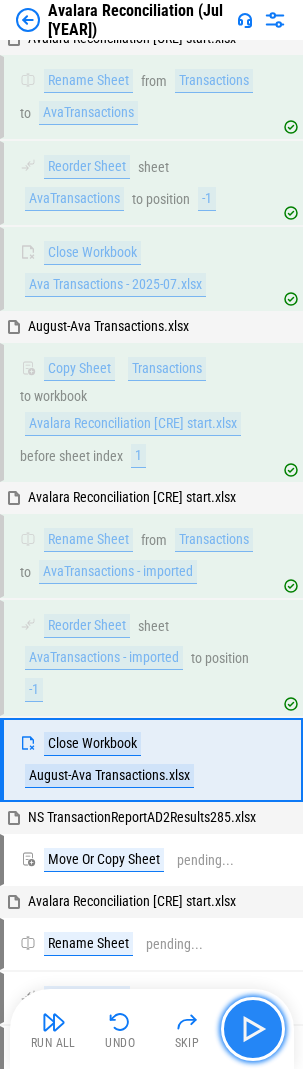 click at bounding box center [253, 1029] 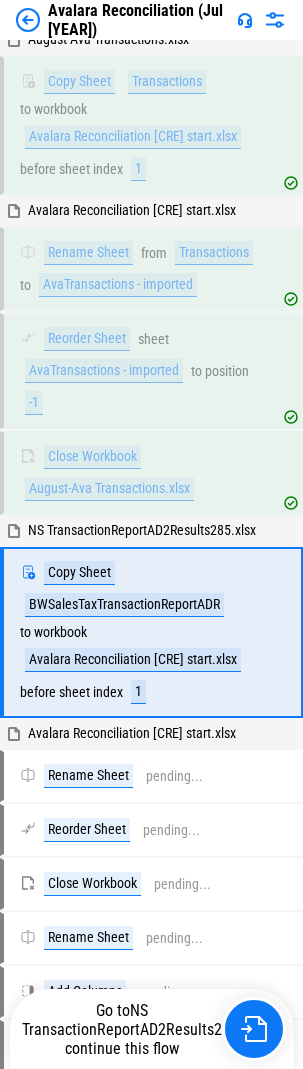 scroll, scrollTop: 761, scrollLeft: 0, axis: vertical 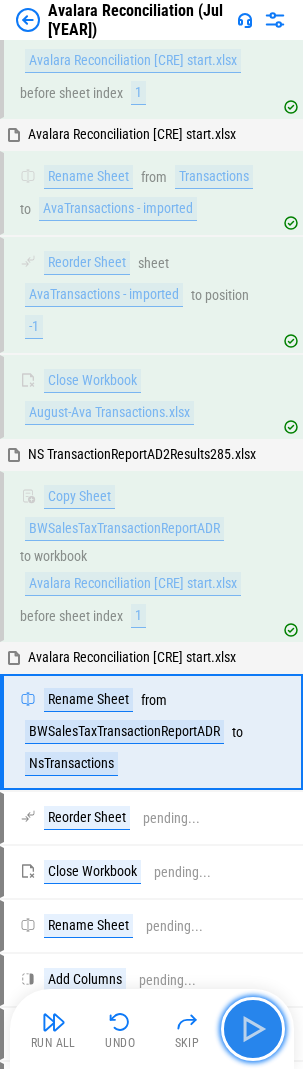 click at bounding box center [253, 1029] 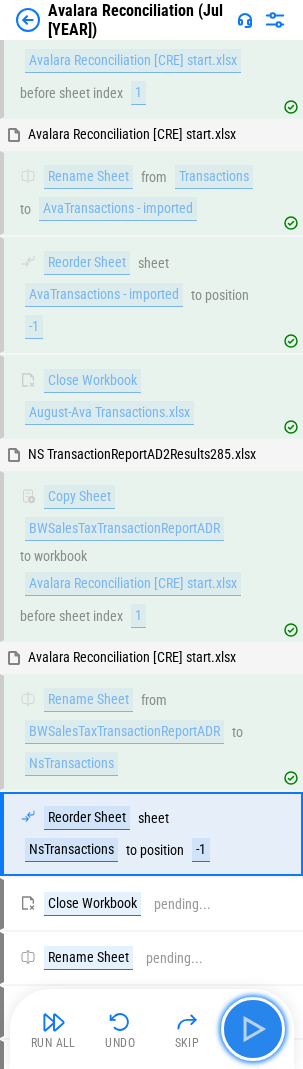 click at bounding box center (253, 1029) 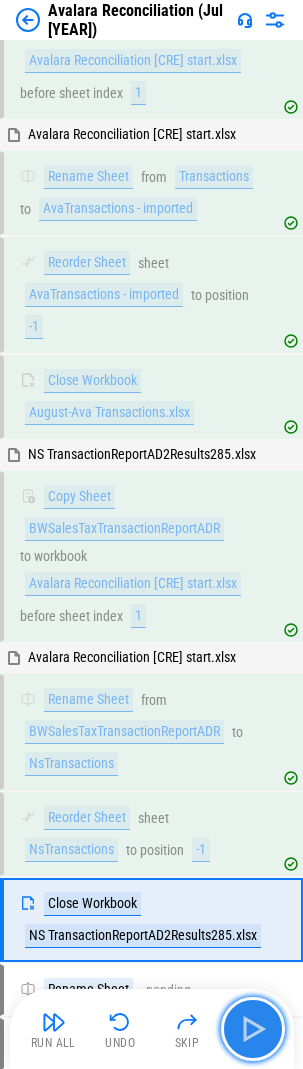 click at bounding box center (253, 1029) 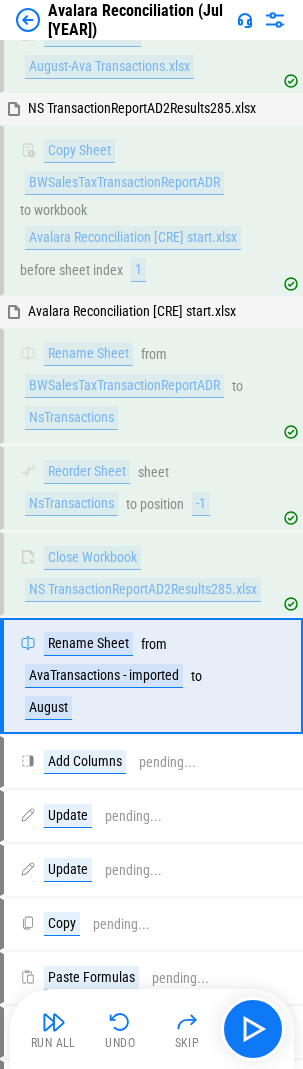 scroll, scrollTop: 1227, scrollLeft: 0, axis: vertical 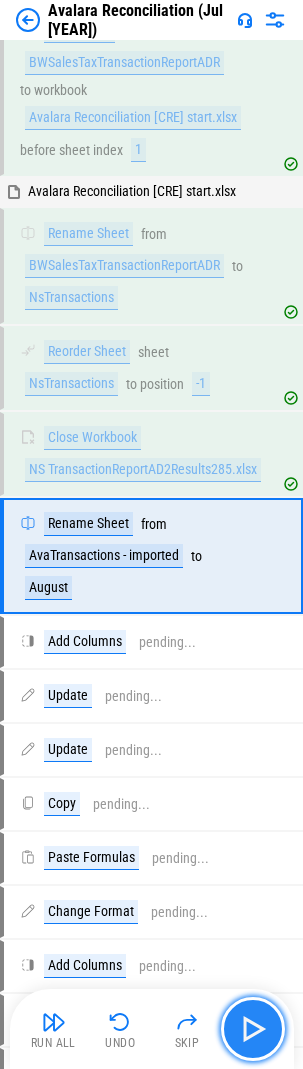 click at bounding box center [253, 1029] 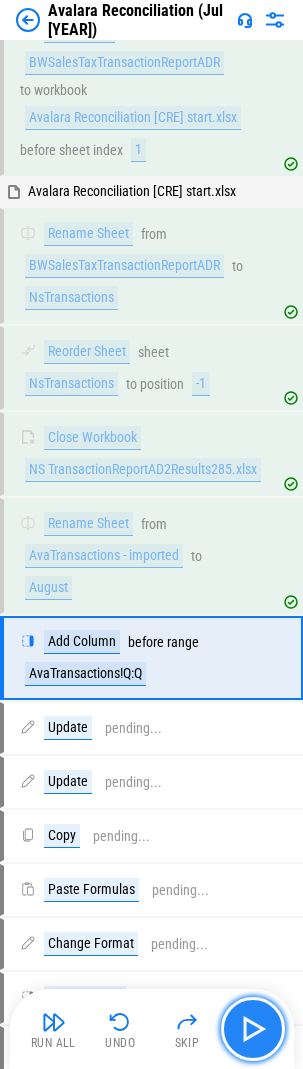 click at bounding box center (253, 1029) 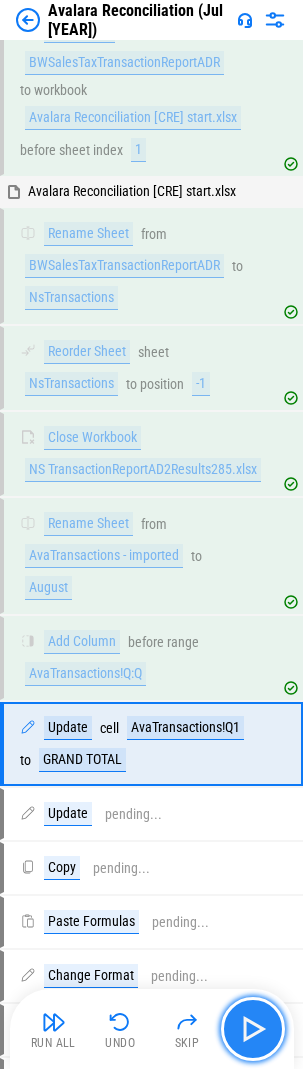 click at bounding box center (253, 1029) 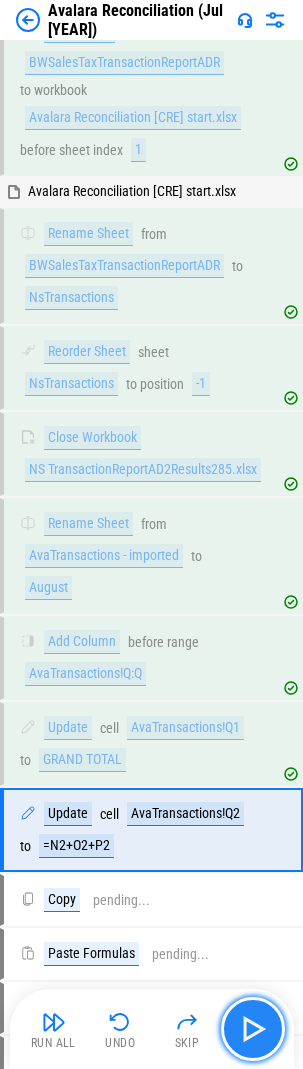 click at bounding box center [253, 1029] 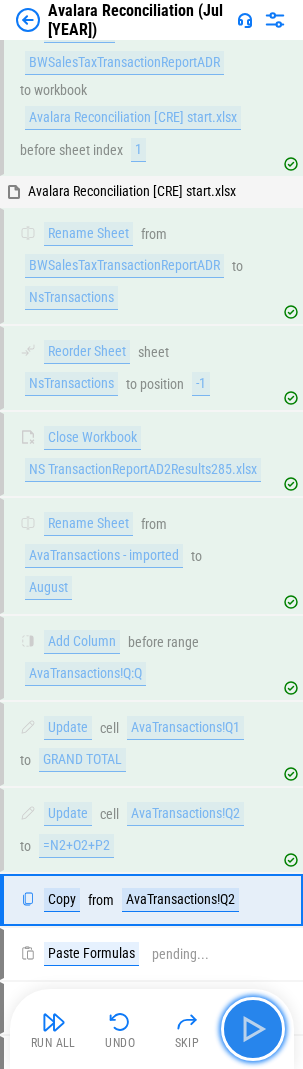 click at bounding box center (253, 1029) 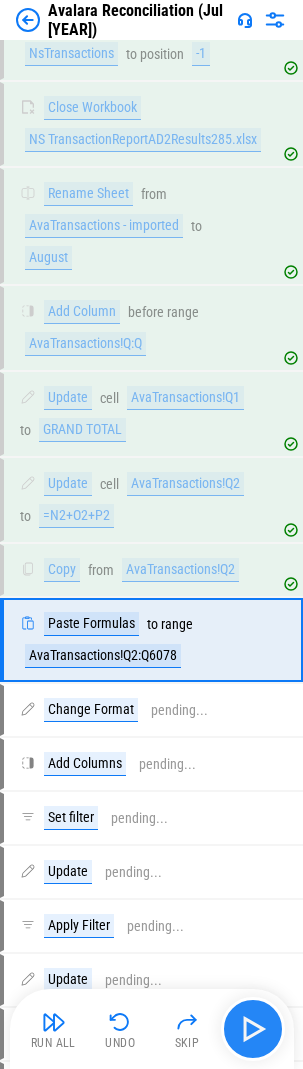 scroll, scrollTop: 1641, scrollLeft: 0, axis: vertical 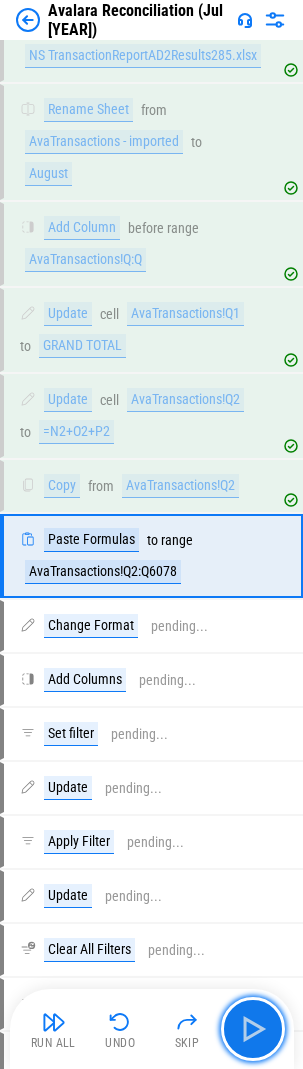 click at bounding box center [253, 1029] 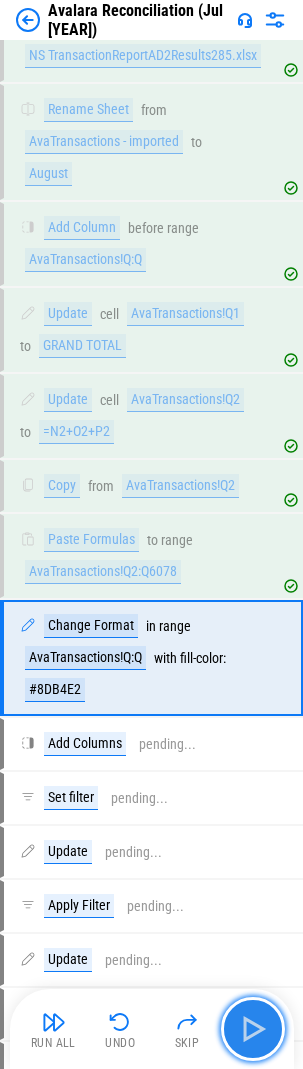 click at bounding box center [253, 1029] 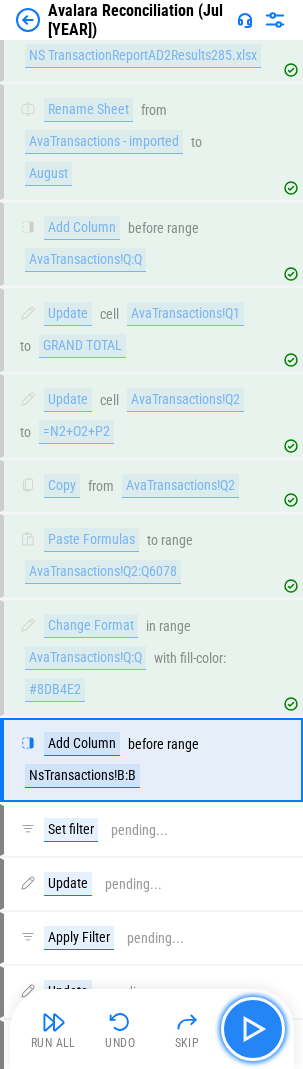 click at bounding box center [253, 1029] 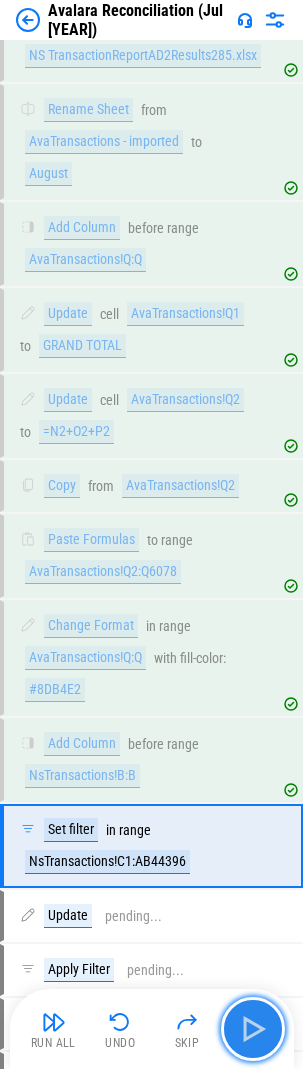 click at bounding box center [253, 1029] 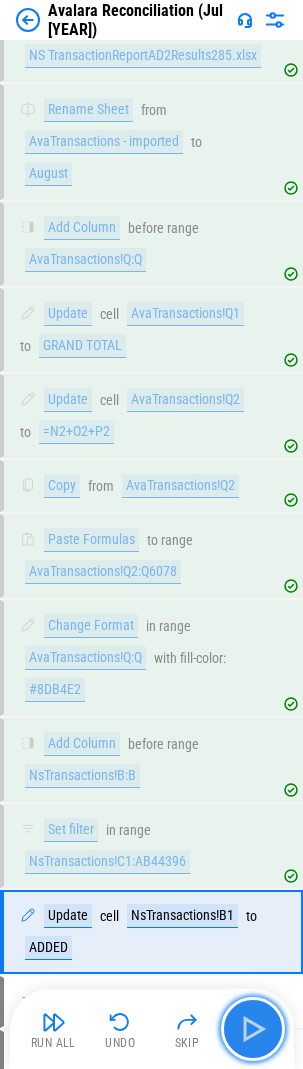 click at bounding box center (253, 1029) 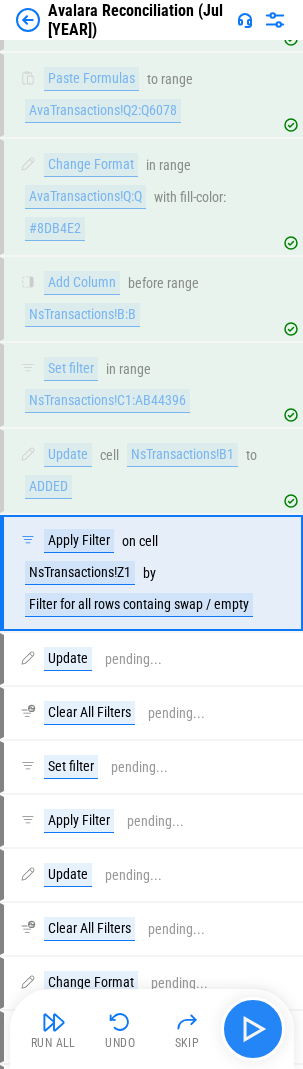 scroll, scrollTop: 2119, scrollLeft: 0, axis: vertical 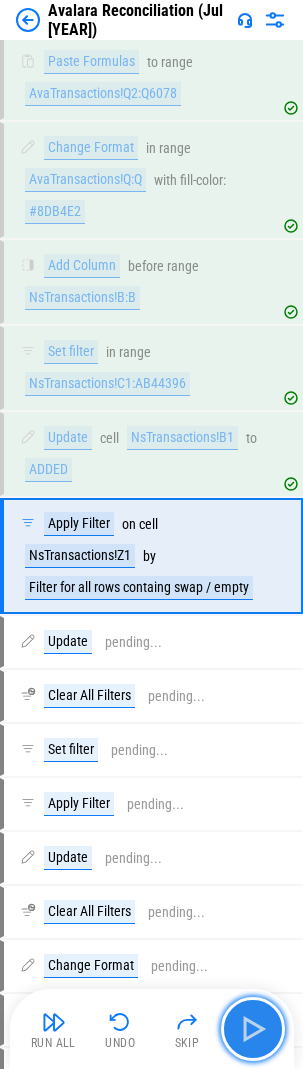 click at bounding box center (253, 1029) 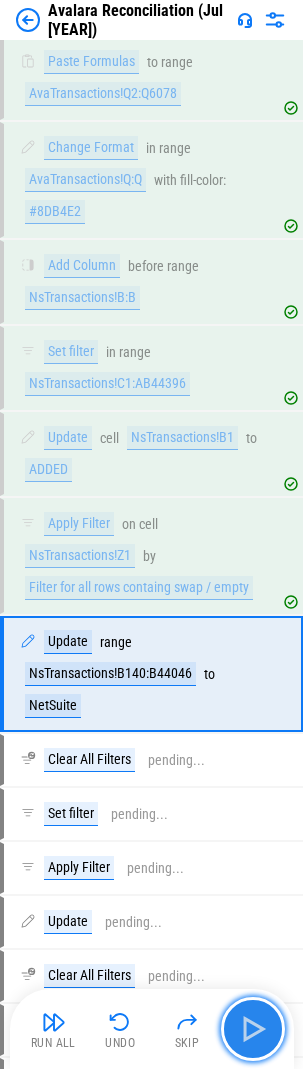 click at bounding box center (253, 1029) 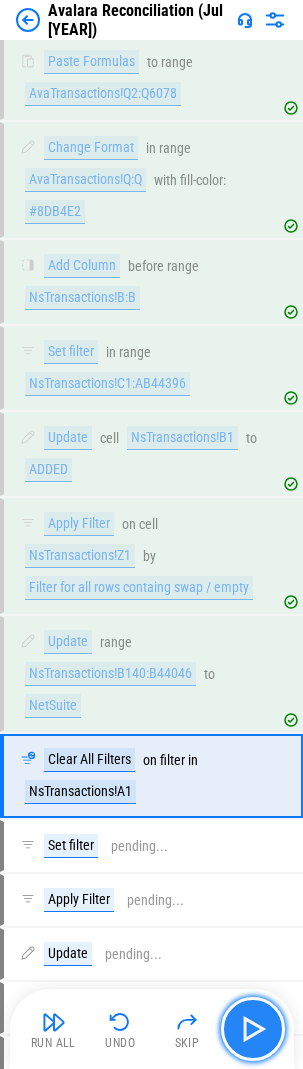 click at bounding box center [253, 1029] 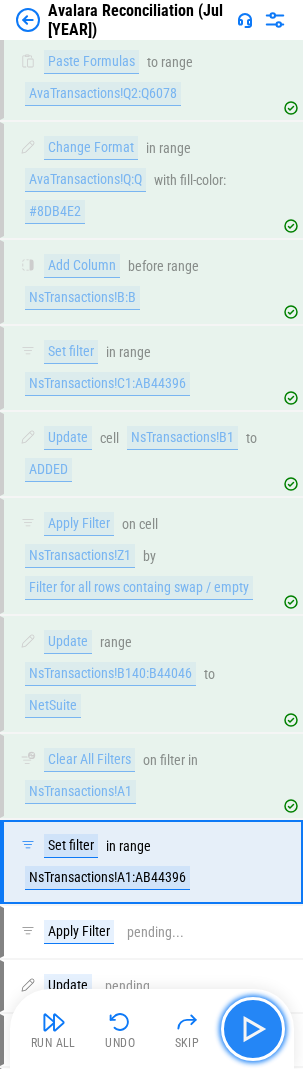 click at bounding box center (253, 1029) 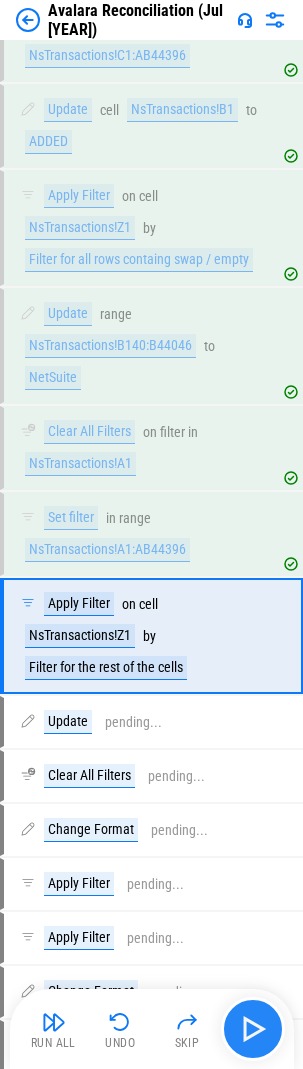 scroll, scrollTop: 2527, scrollLeft: 0, axis: vertical 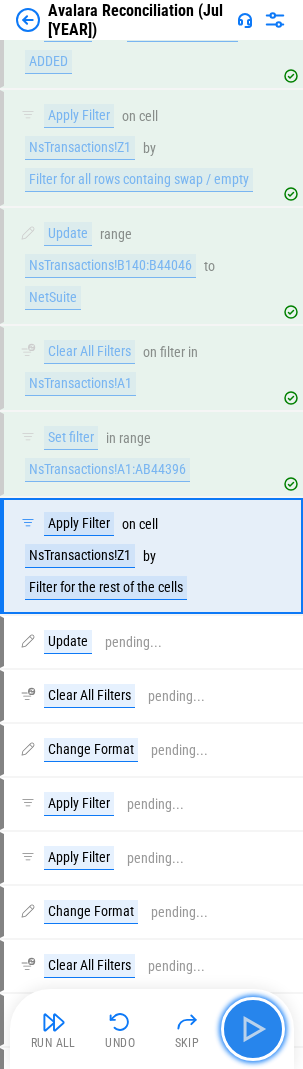 click at bounding box center [253, 1029] 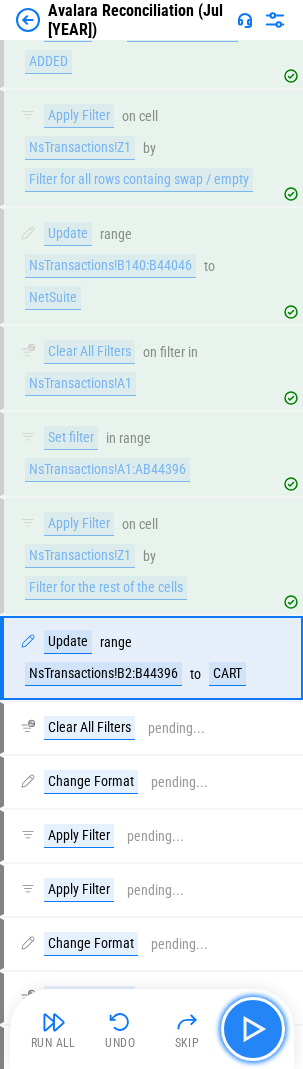 click at bounding box center [253, 1029] 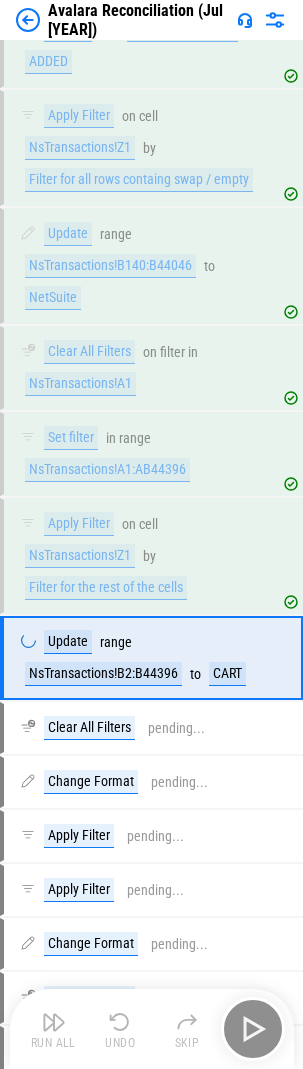 click on "Run All Undo Skip" at bounding box center (154, 1029) 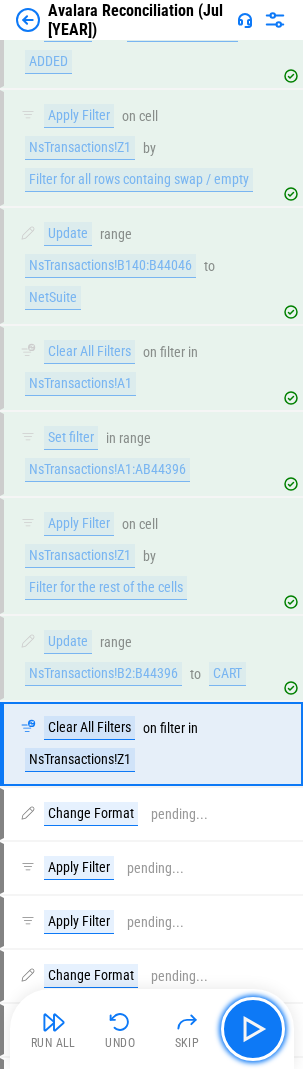click at bounding box center (253, 1029) 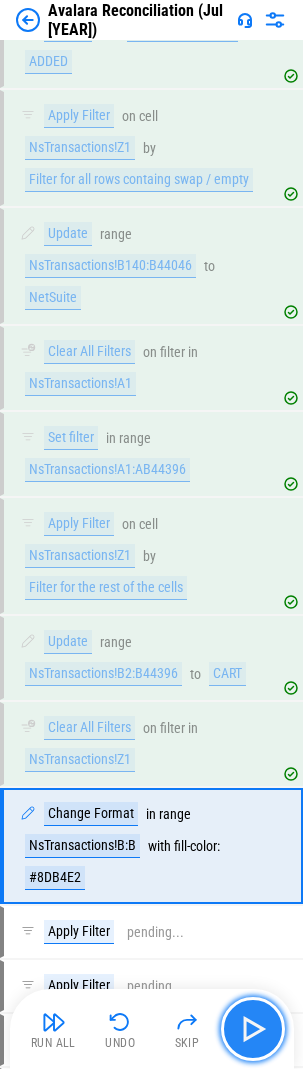 click at bounding box center (253, 1029) 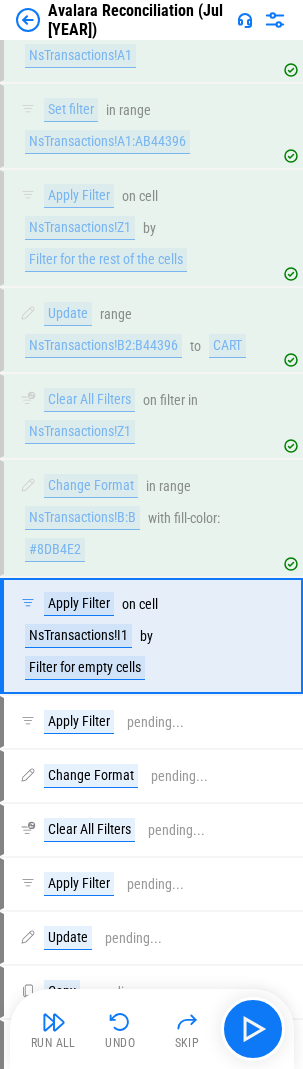 scroll, scrollTop: 2935, scrollLeft: 0, axis: vertical 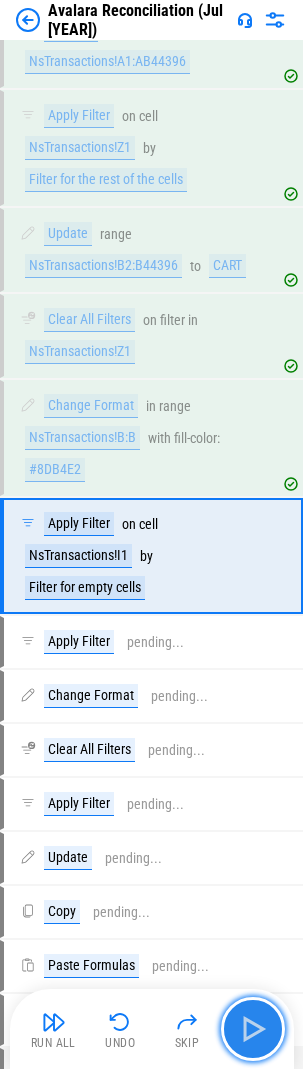 click at bounding box center [253, 1029] 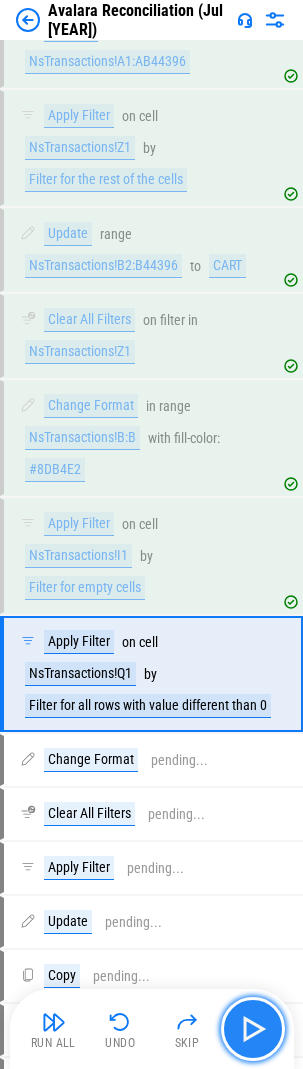 click at bounding box center (253, 1029) 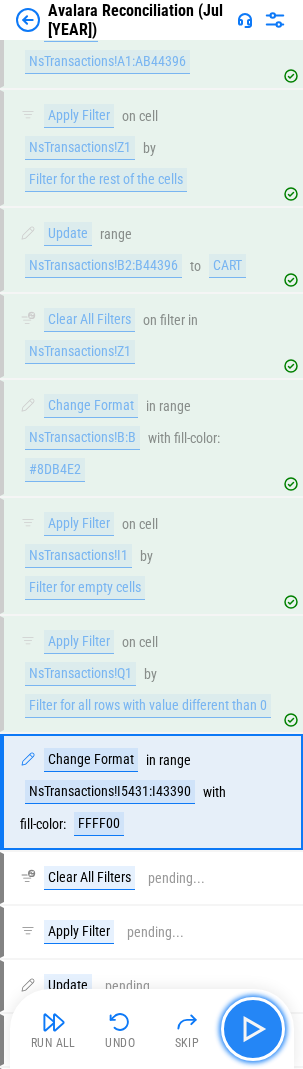 click at bounding box center [253, 1029] 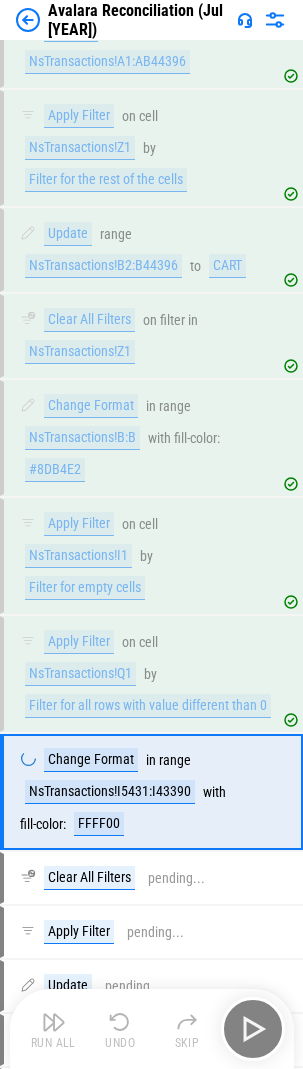 click on "Run All Undo Skip" at bounding box center (154, 1029) 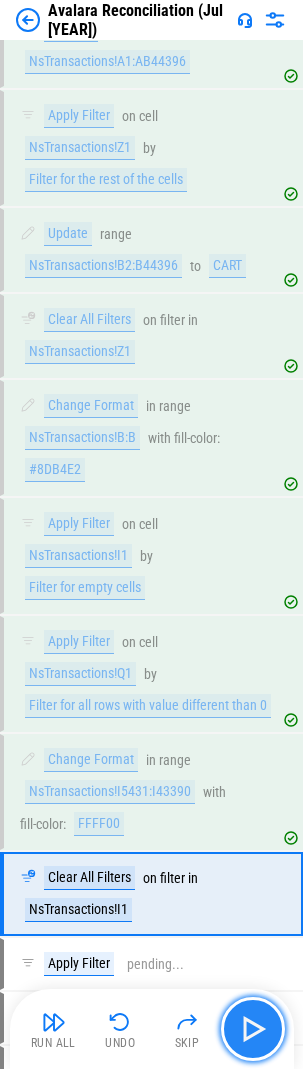 click at bounding box center [253, 1029] 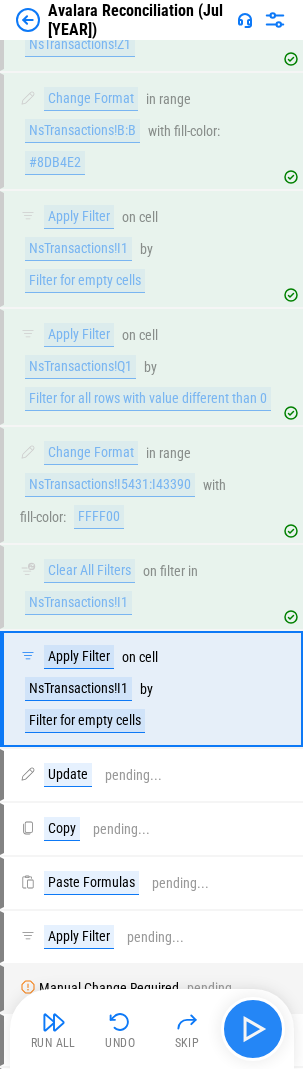 scroll, scrollTop: 3375, scrollLeft: 0, axis: vertical 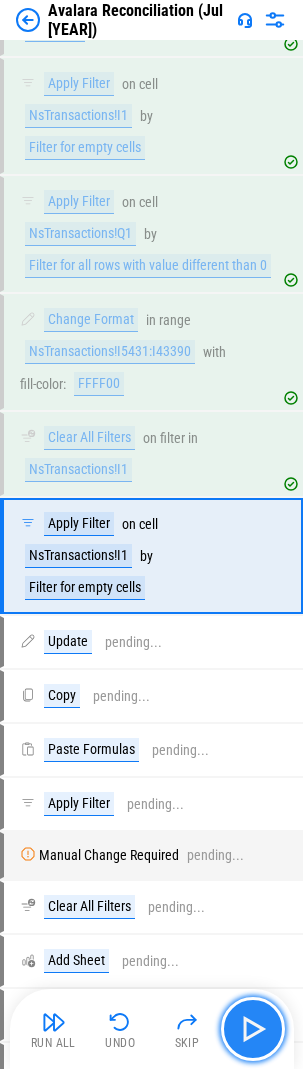 click at bounding box center (253, 1029) 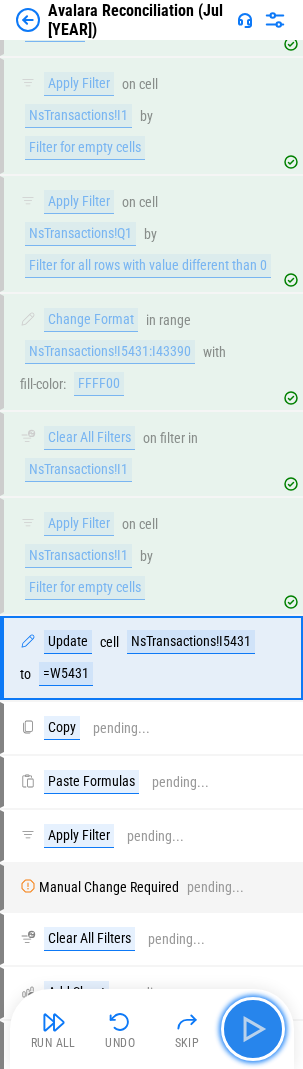 click at bounding box center [253, 1029] 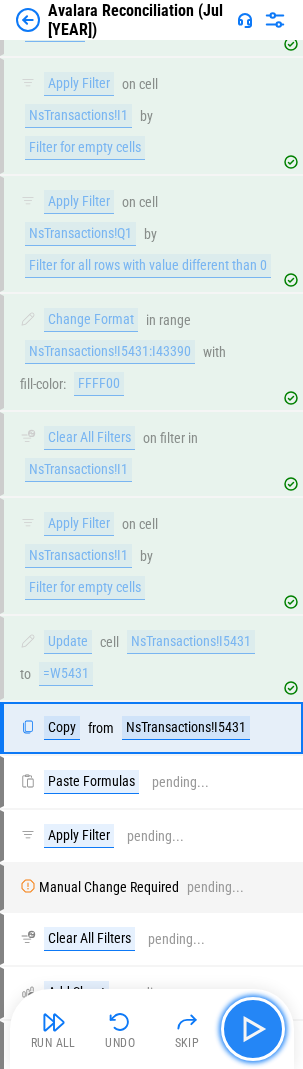 click at bounding box center [253, 1029] 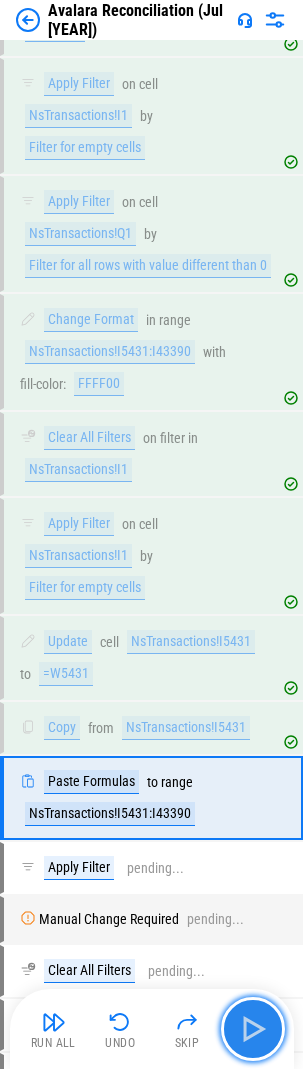 click at bounding box center (253, 1029) 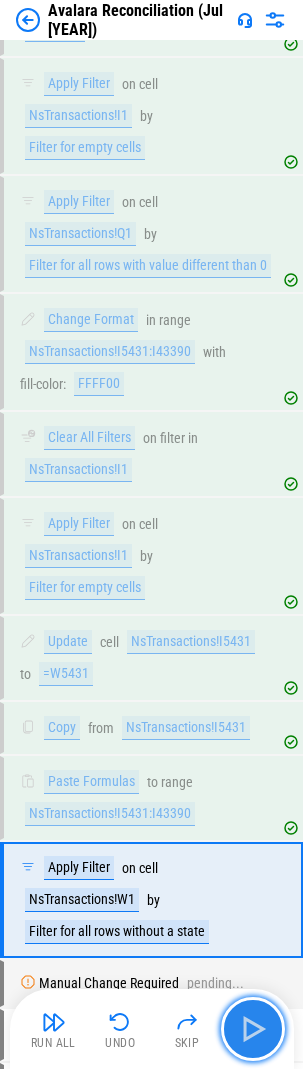 click at bounding box center (253, 1029) 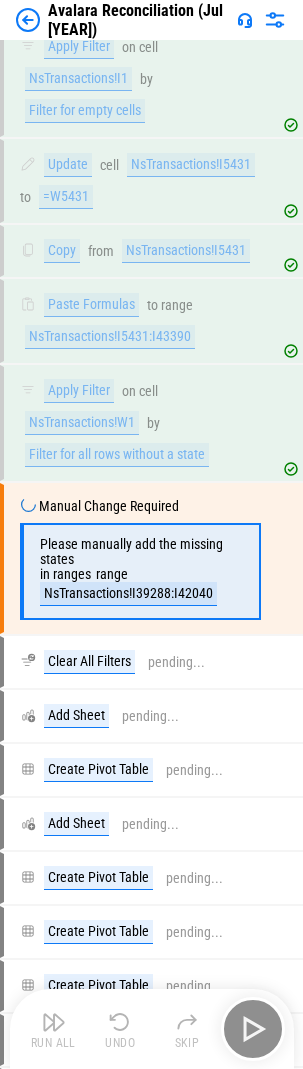 scroll, scrollTop: 3854, scrollLeft: 0, axis: vertical 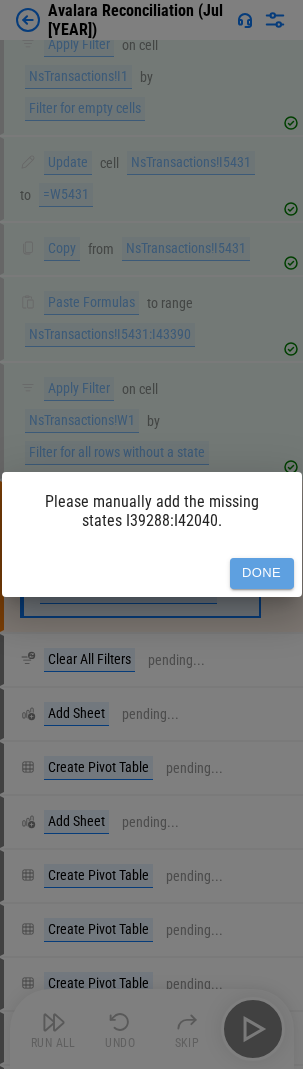 click on "Done" at bounding box center (262, 573) 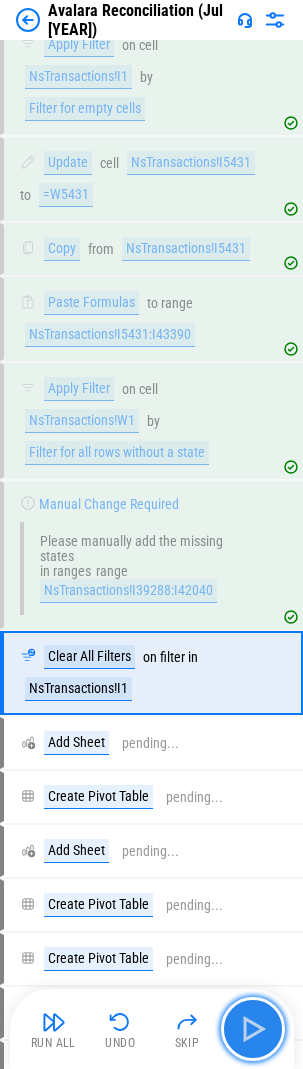 click at bounding box center (253, 1029) 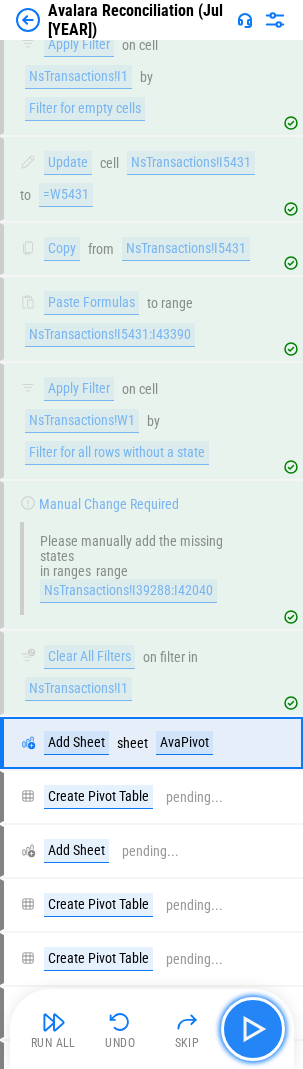 click at bounding box center (253, 1029) 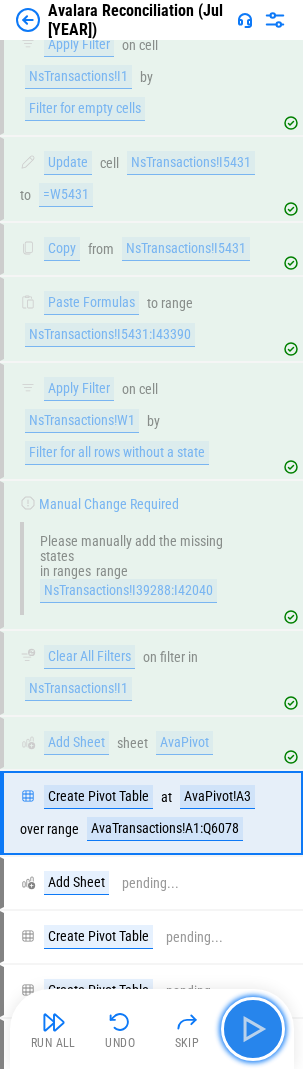 click at bounding box center (253, 1029) 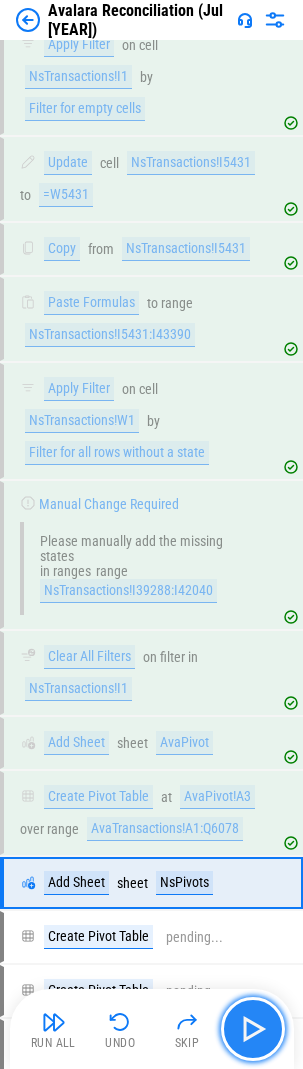 click at bounding box center (253, 1029) 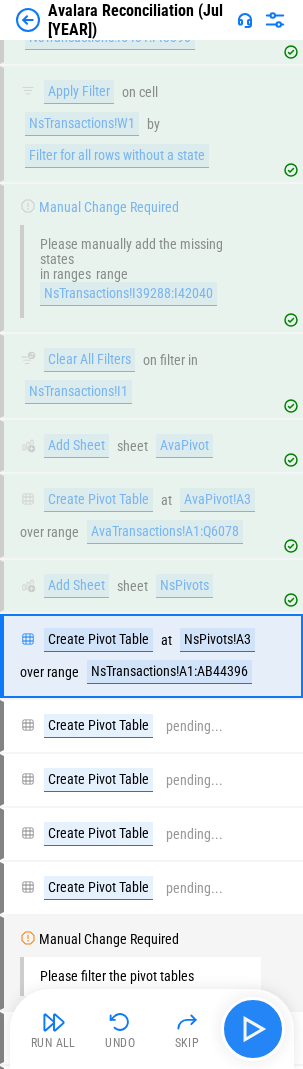 scroll, scrollTop: 4251, scrollLeft: 0, axis: vertical 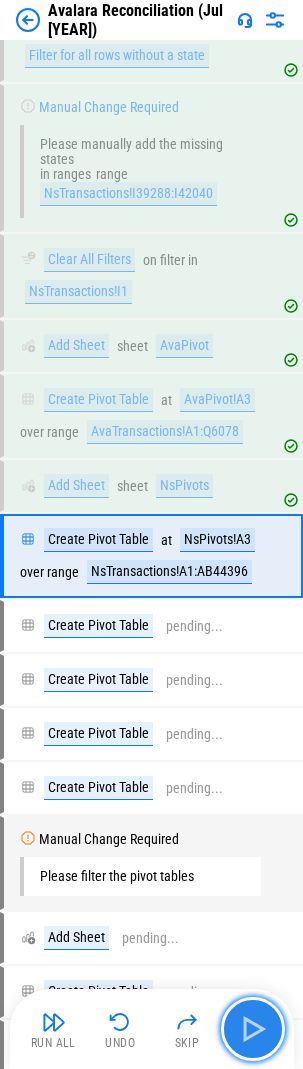 click at bounding box center (253, 1029) 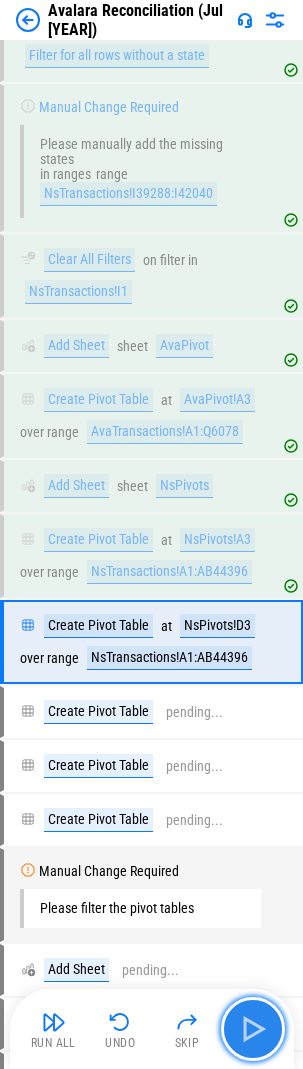click at bounding box center (253, 1029) 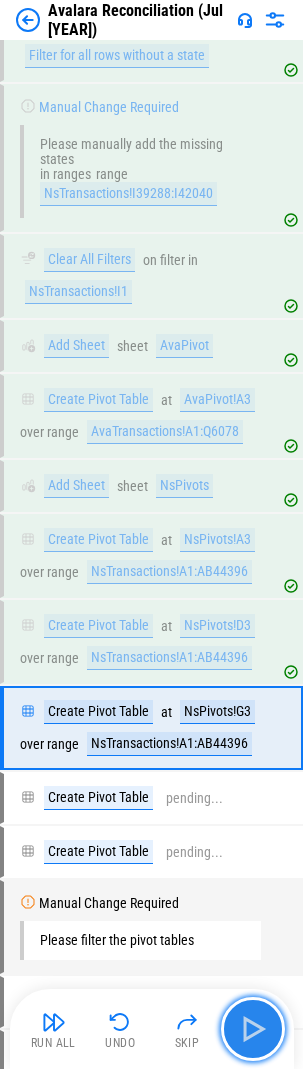 click at bounding box center [253, 1029] 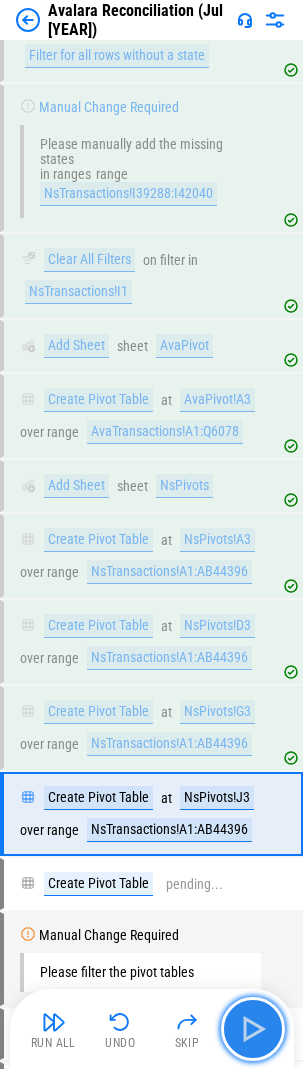 click at bounding box center [253, 1029] 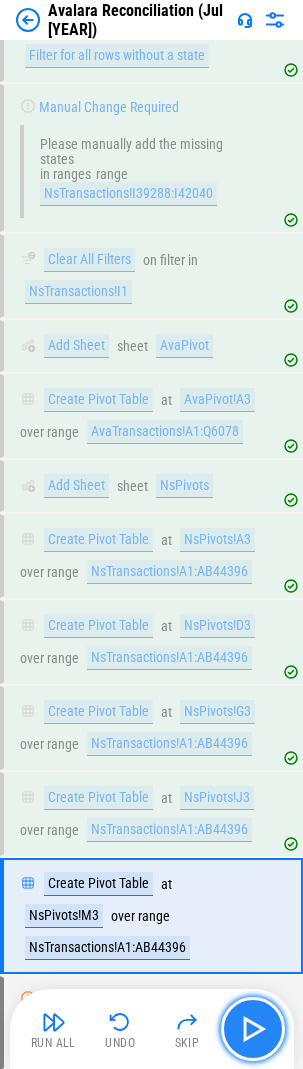 click at bounding box center [253, 1029] 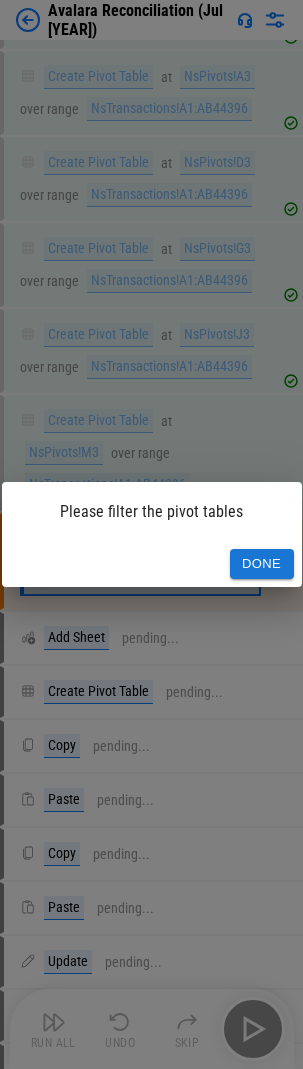 scroll, scrollTop: 4719, scrollLeft: 0, axis: vertical 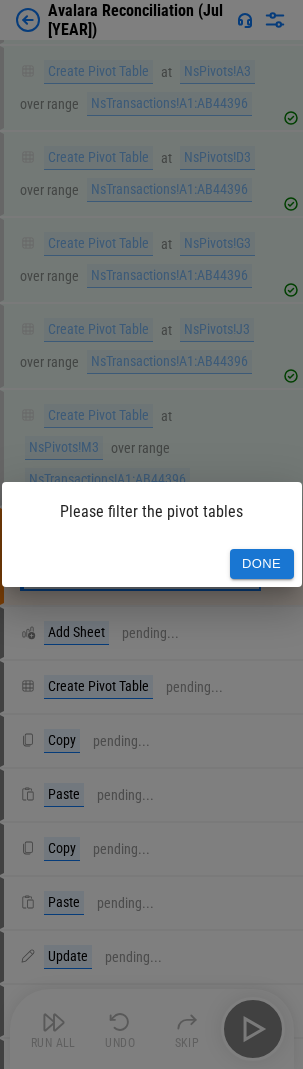 click on "Done" at bounding box center [262, 564] 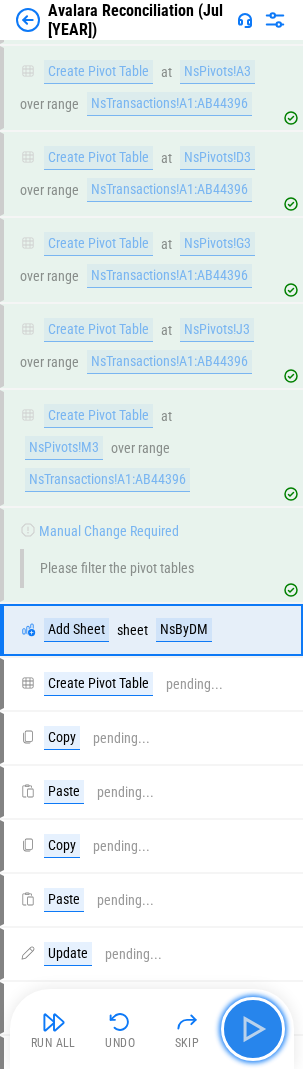 click at bounding box center (253, 1029) 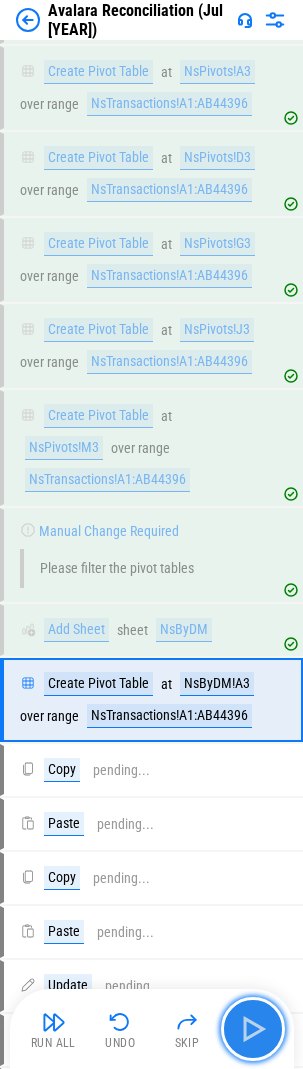 click at bounding box center (253, 1029) 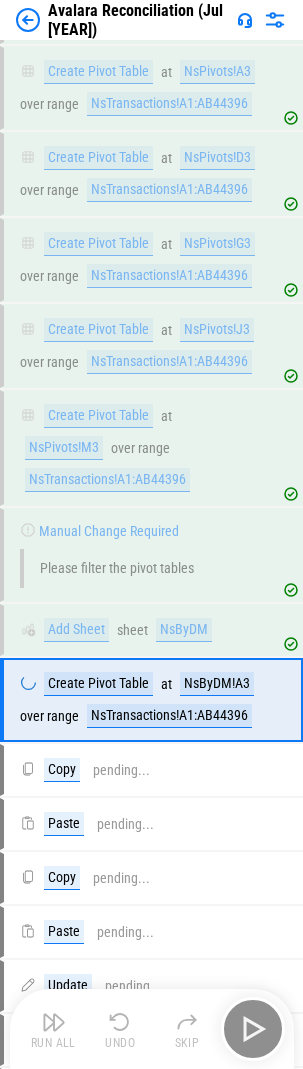 click on "Run All Undo Skip" at bounding box center [154, 1029] 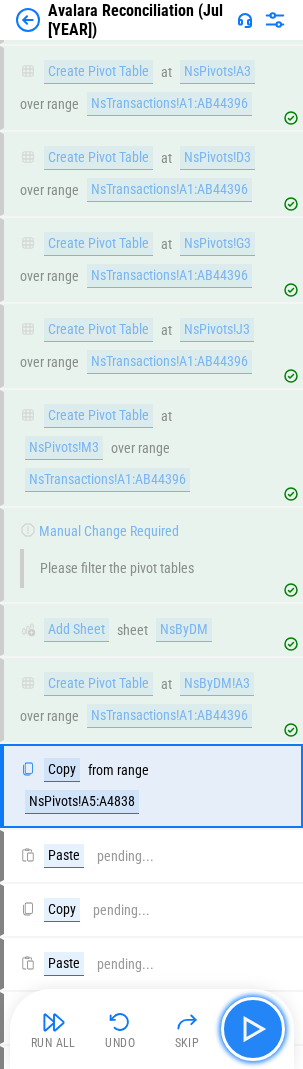 click at bounding box center (253, 1029) 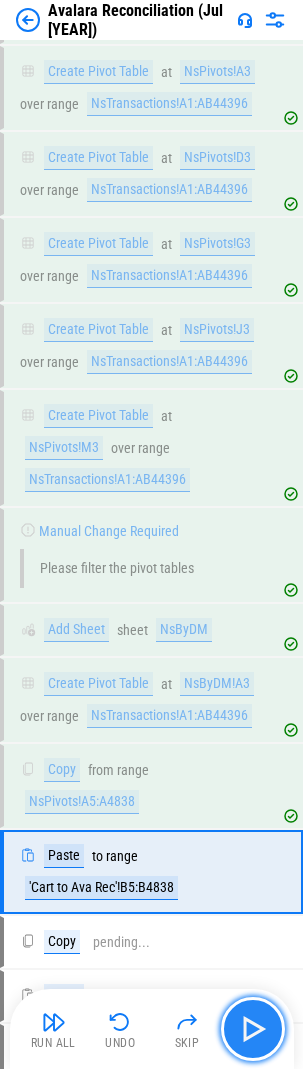 click at bounding box center (253, 1029) 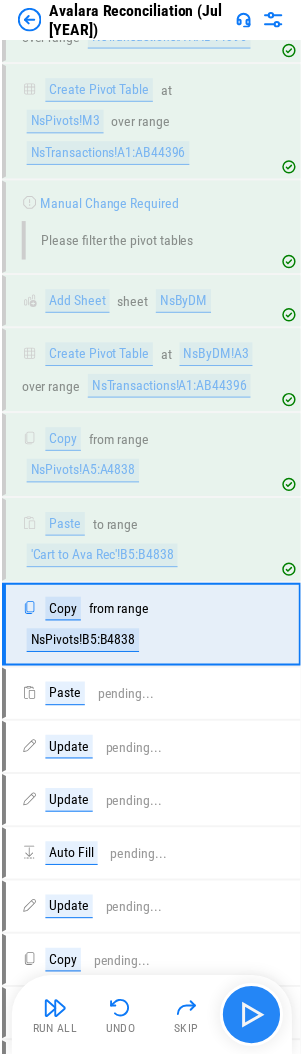 scroll, scrollTop: 5121, scrollLeft: 0, axis: vertical 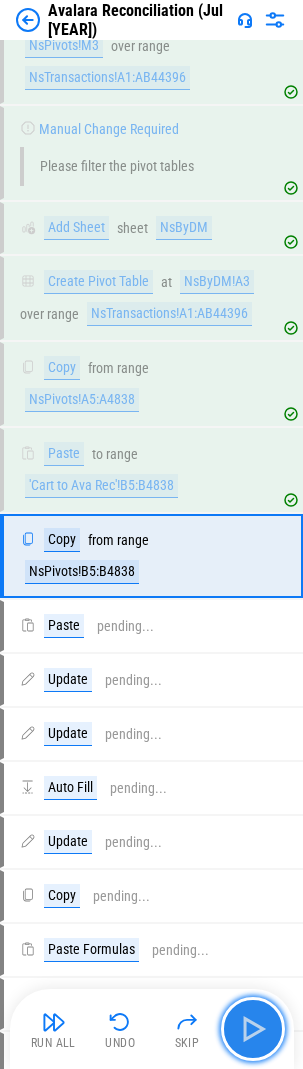 click at bounding box center [253, 1029] 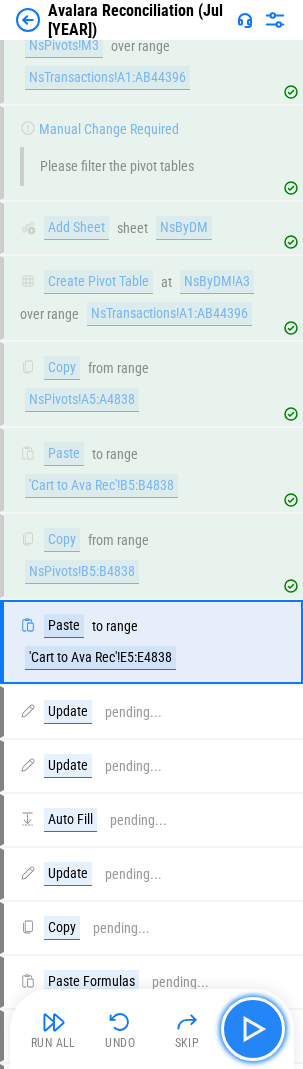 click at bounding box center [253, 1029] 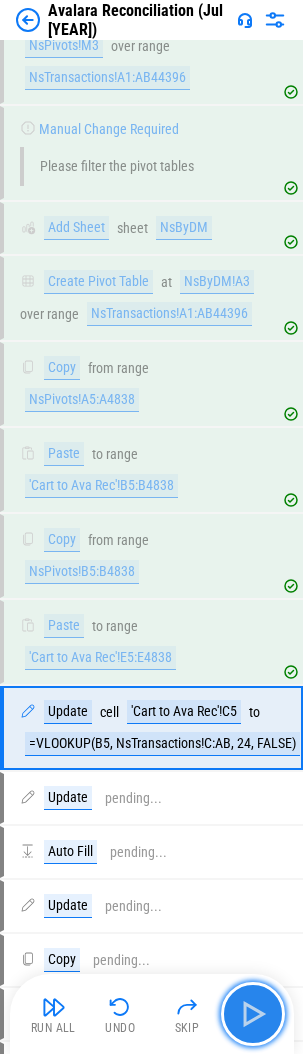 click at bounding box center (253, 1014) 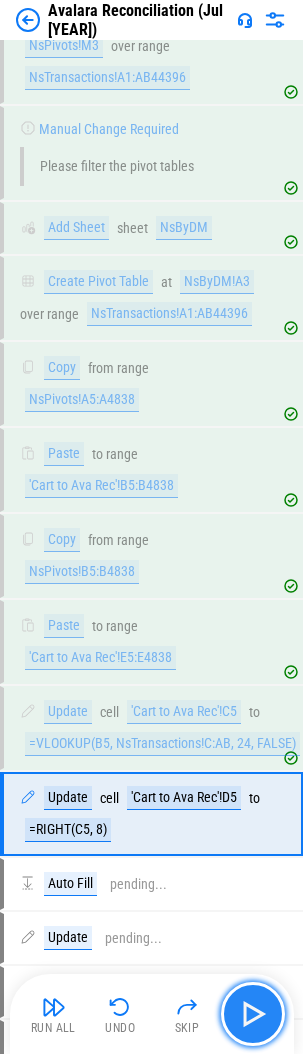 click at bounding box center (253, 1014) 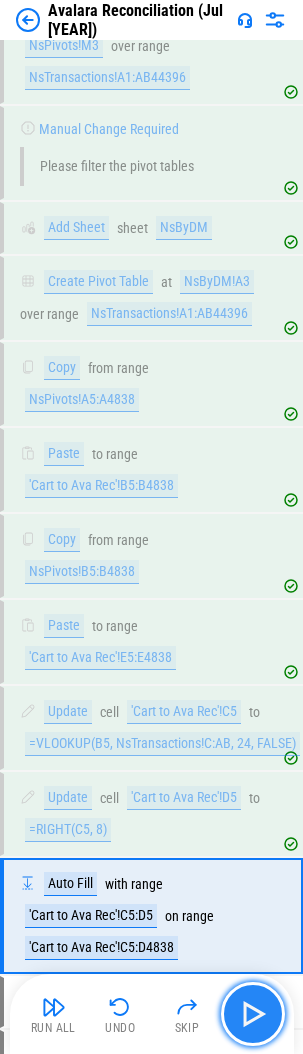 click at bounding box center (253, 1014) 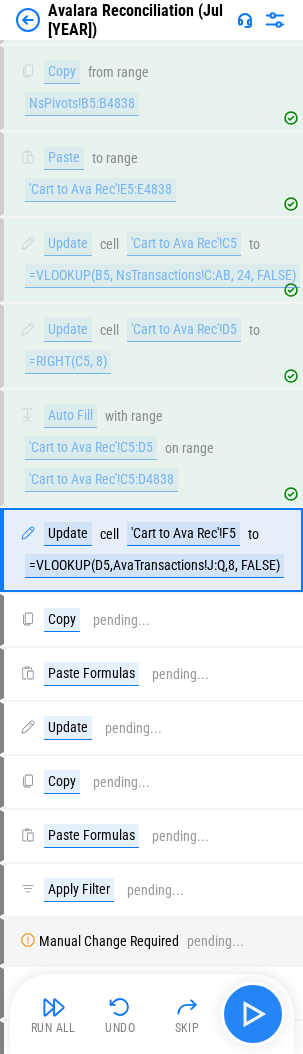scroll, scrollTop: 5590, scrollLeft: 0, axis: vertical 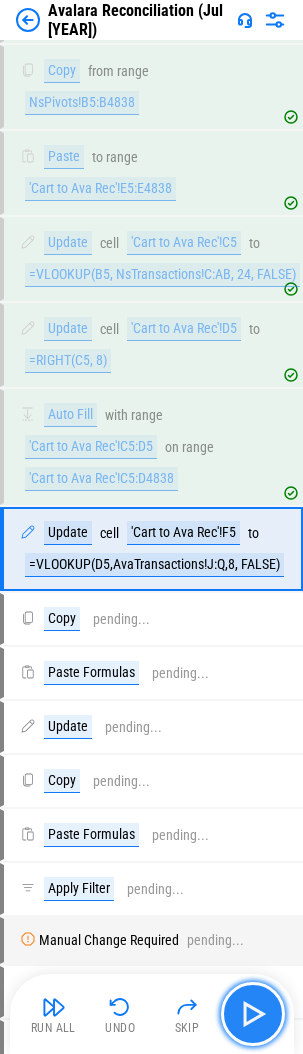 click at bounding box center (253, 1014) 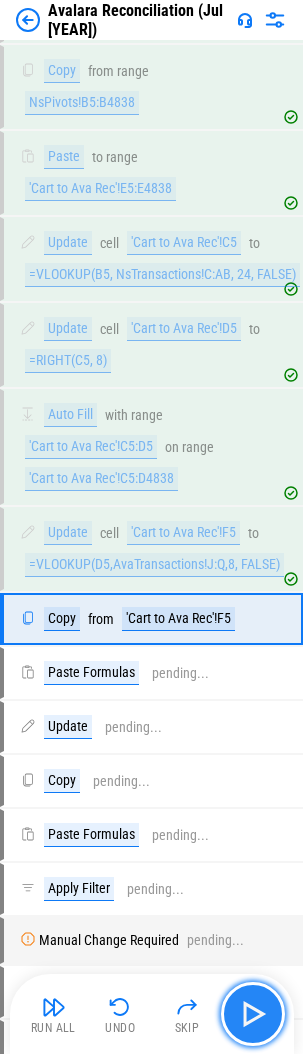 click at bounding box center (253, 1014) 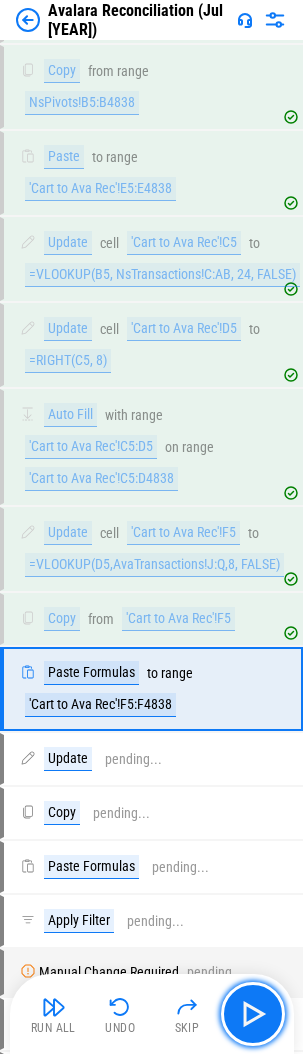 click at bounding box center (253, 1014) 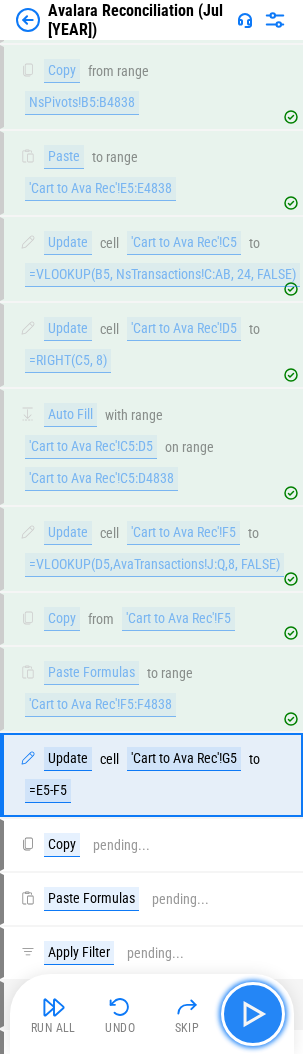 click at bounding box center (253, 1014) 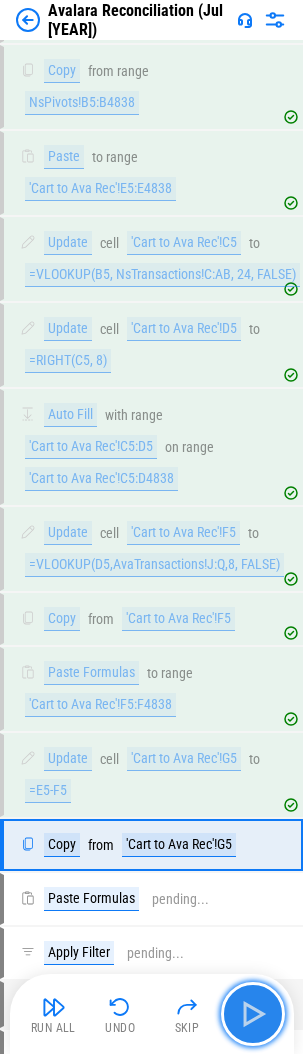 click at bounding box center [253, 1014] 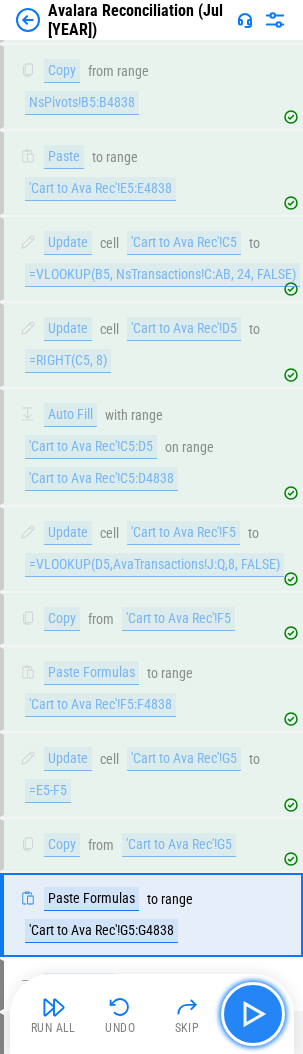 click at bounding box center [253, 1014] 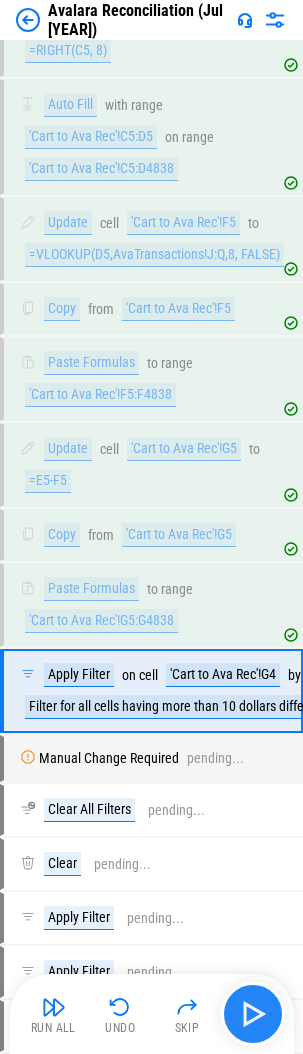 scroll, scrollTop: 6042, scrollLeft: 0, axis: vertical 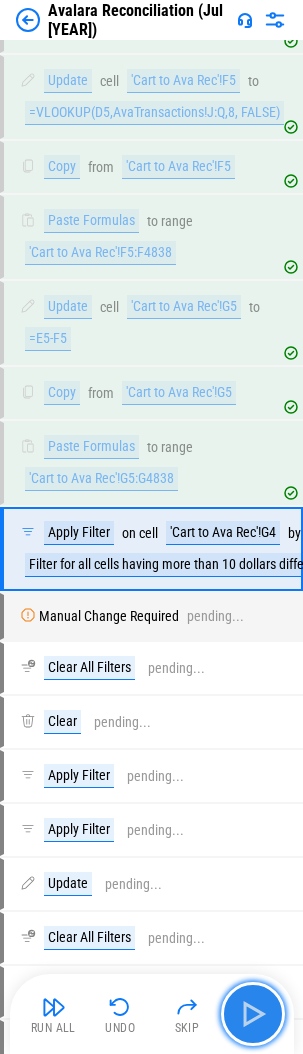 click at bounding box center [253, 1014] 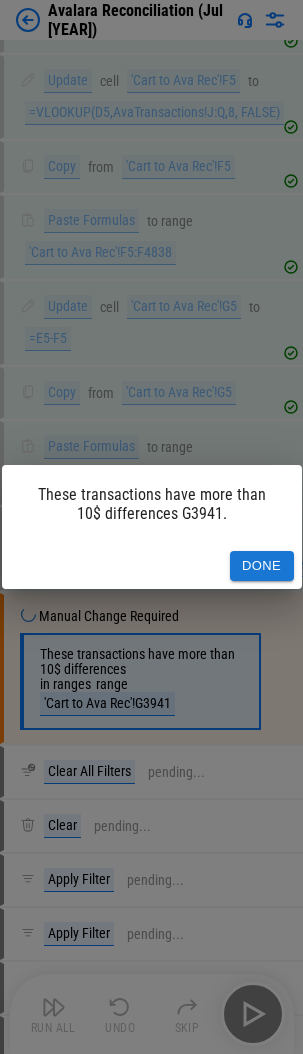 click on "Done" at bounding box center [262, 566] 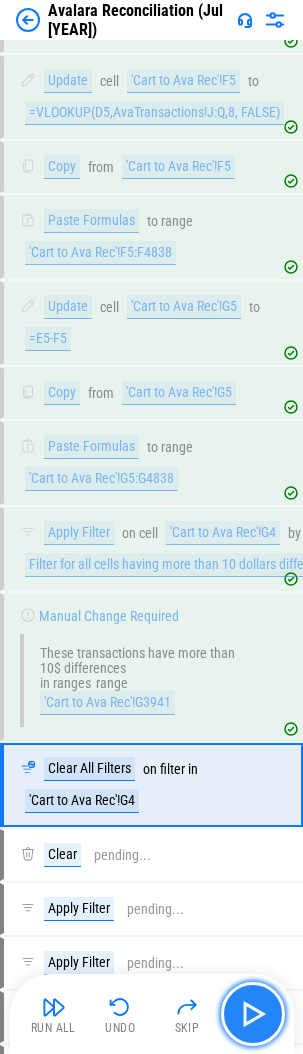 click at bounding box center (253, 1014) 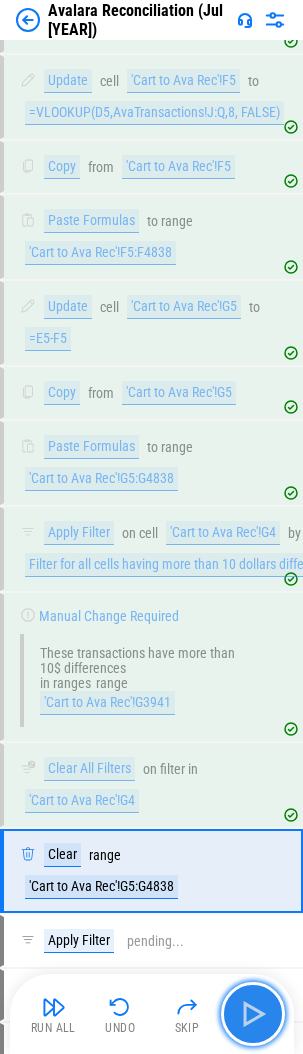 click at bounding box center (253, 1014) 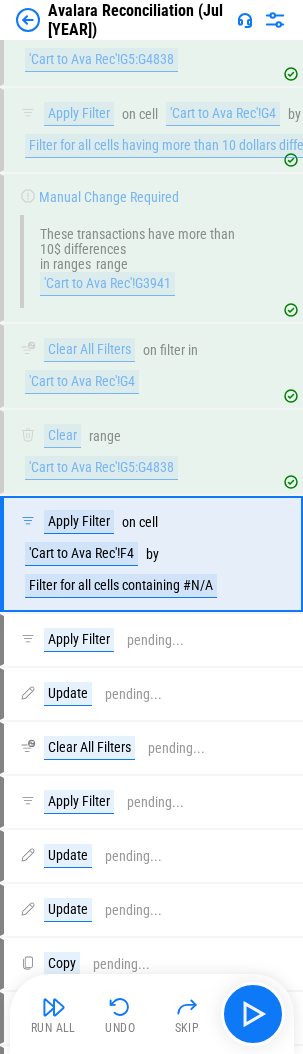 scroll, scrollTop: 6466, scrollLeft: 0, axis: vertical 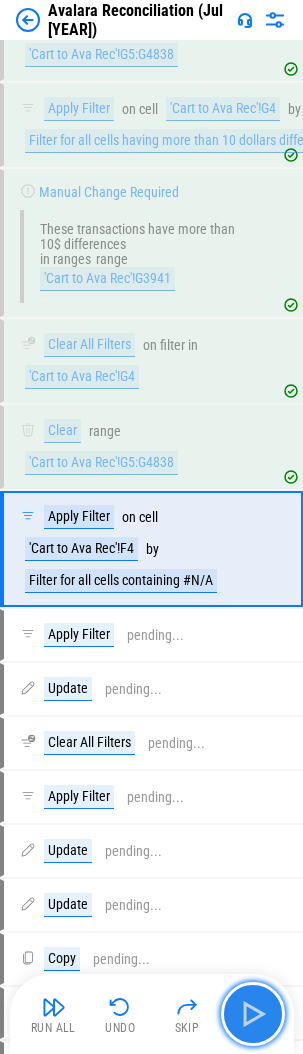 click at bounding box center [253, 1014] 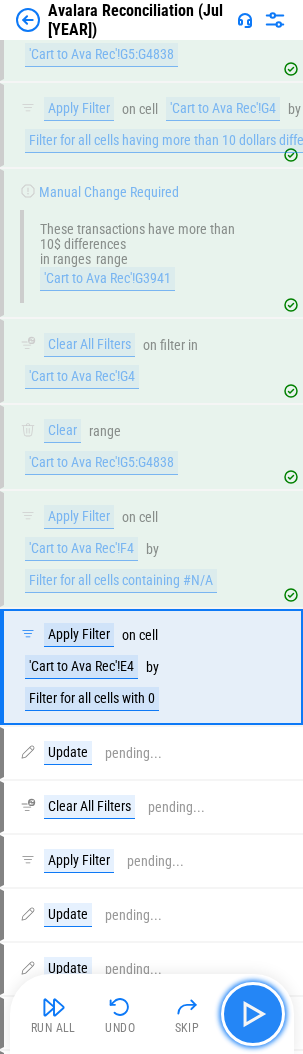 click at bounding box center [253, 1014] 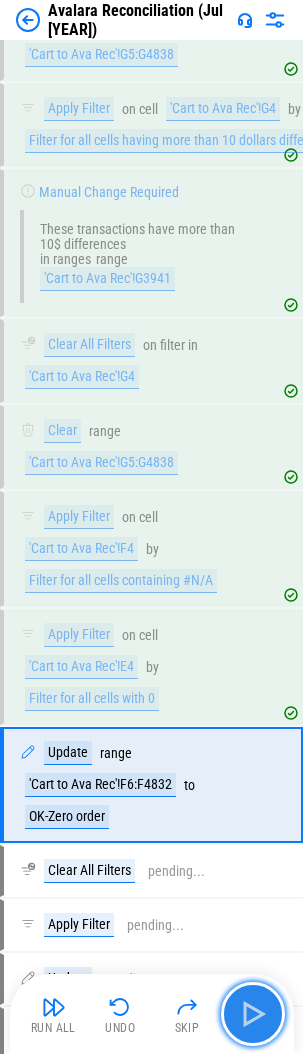 click at bounding box center [253, 1014] 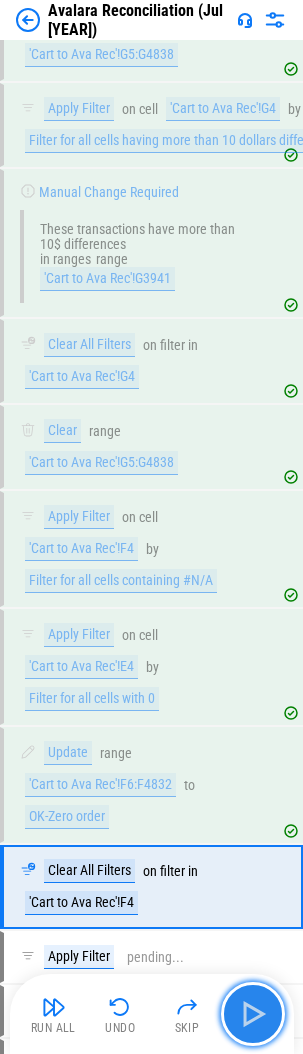 click at bounding box center (253, 1014) 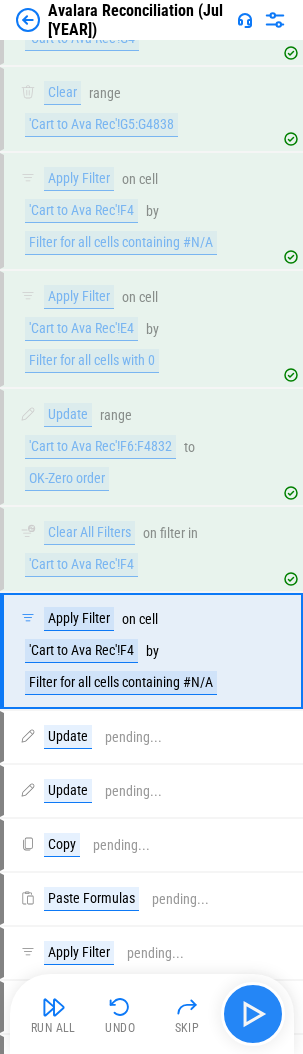 scroll, scrollTop: 6906, scrollLeft: 0, axis: vertical 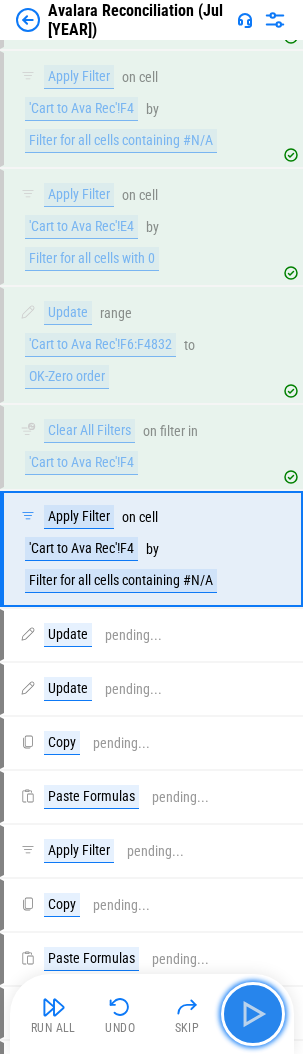 click at bounding box center (253, 1014) 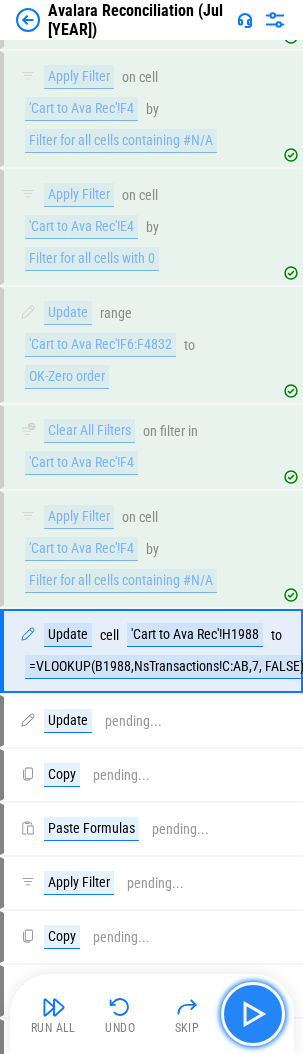 click at bounding box center [253, 1014] 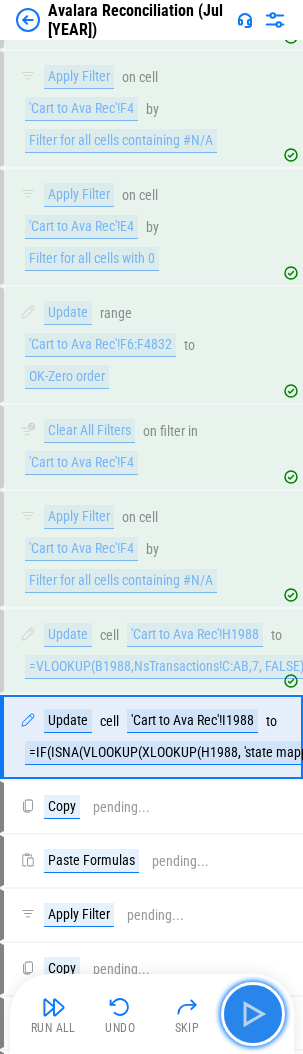 click at bounding box center [253, 1014] 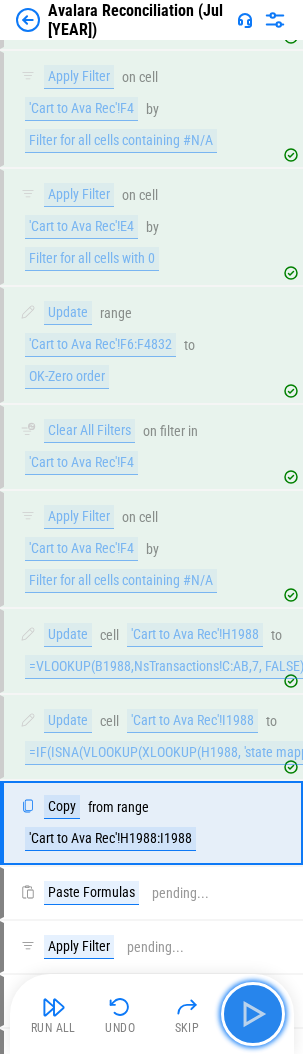 click at bounding box center [253, 1014] 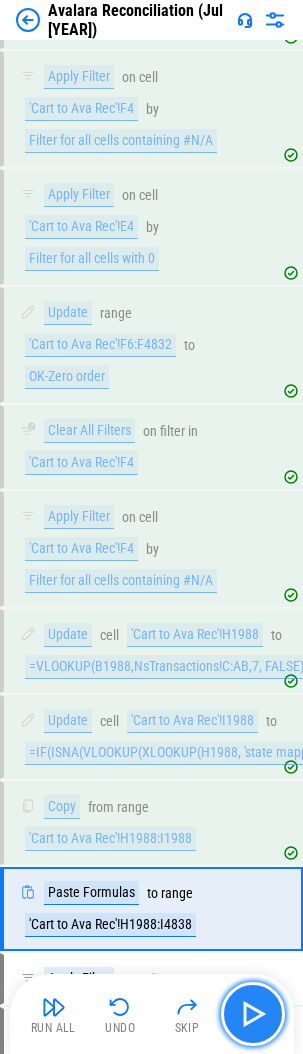 click at bounding box center [253, 1014] 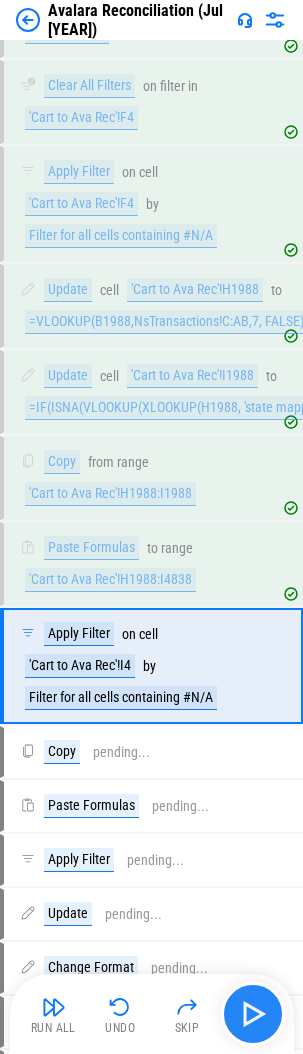 scroll, scrollTop: 7368, scrollLeft: 0, axis: vertical 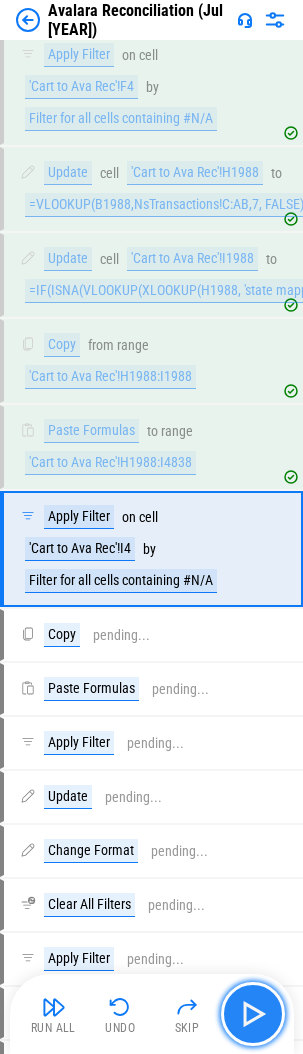 click at bounding box center [253, 1014] 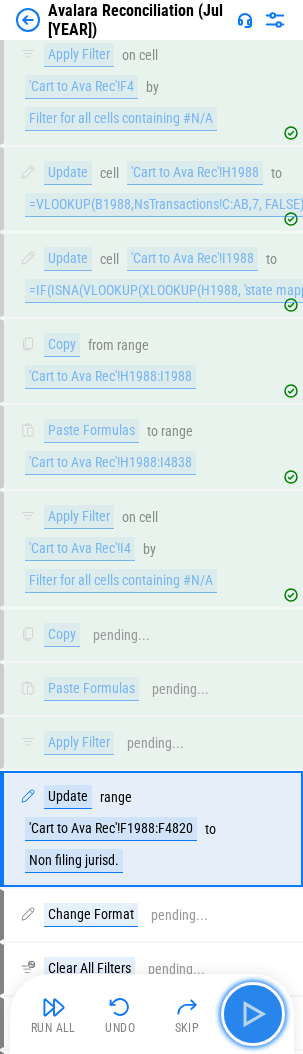 click at bounding box center [253, 1014] 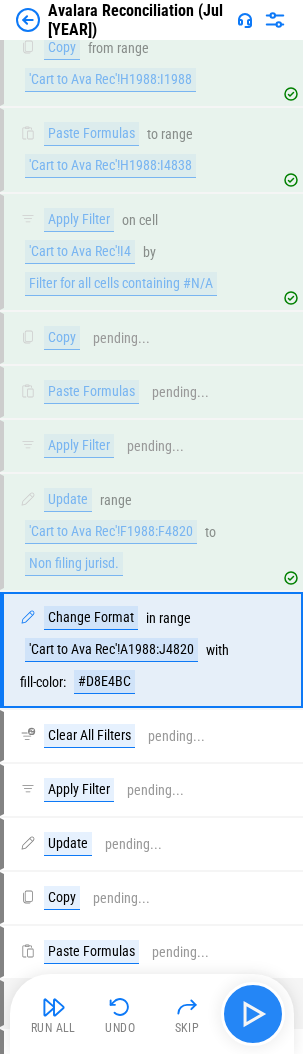 scroll, scrollTop: 7766, scrollLeft: 0, axis: vertical 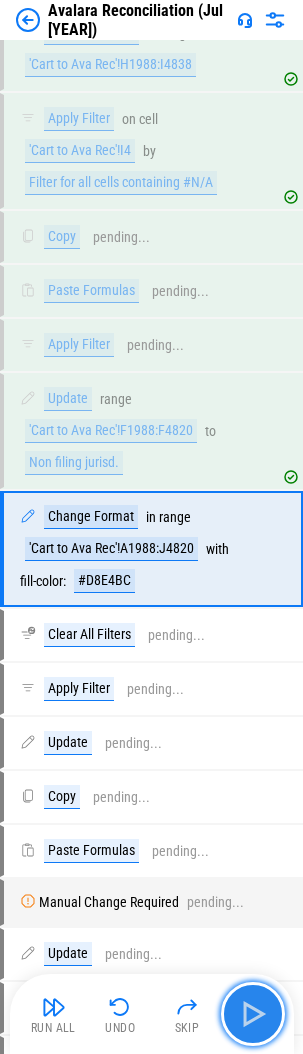 click at bounding box center [253, 1014] 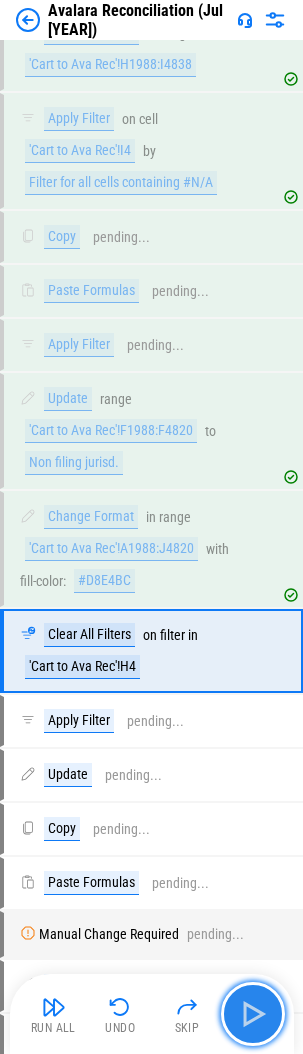 click at bounding box center (253, 1014) 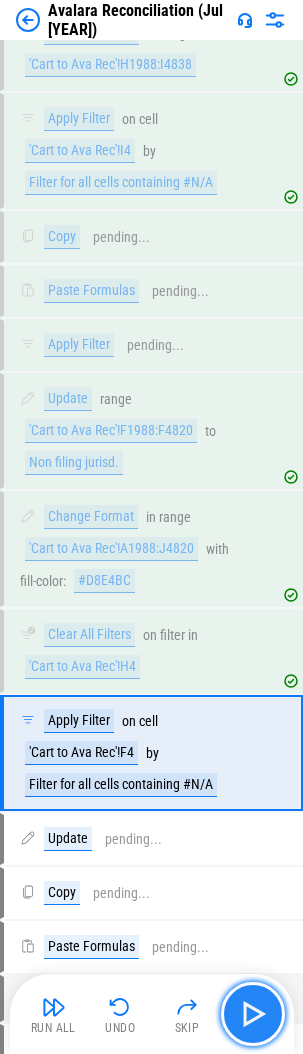 click at bounding box center (253, 1014) 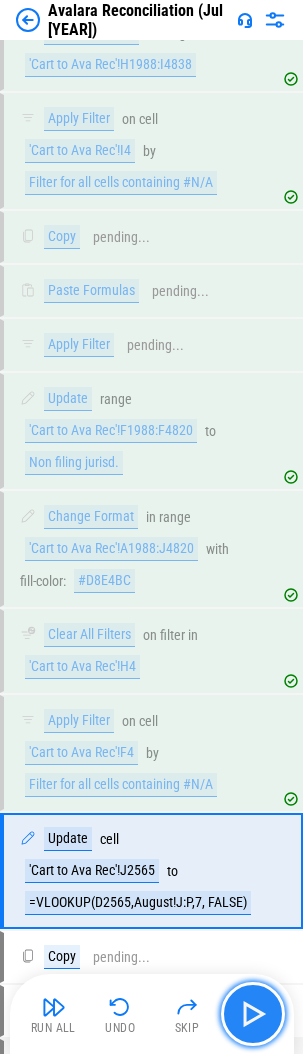 click at bounding box center (253, 1014) 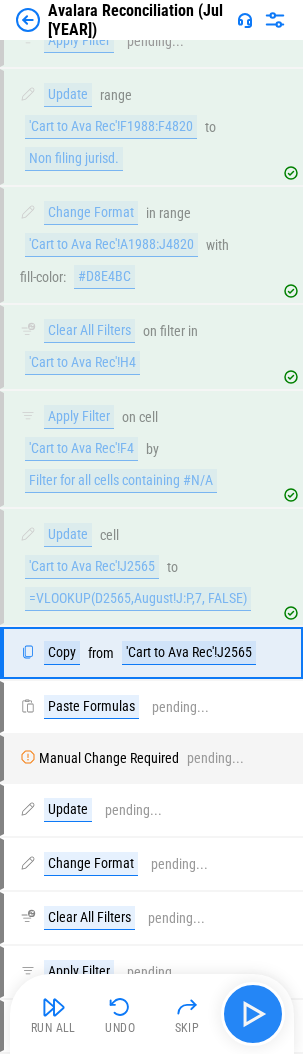 scroll, scrollTop: 8190, scrollLeft: 0, axis: vertical 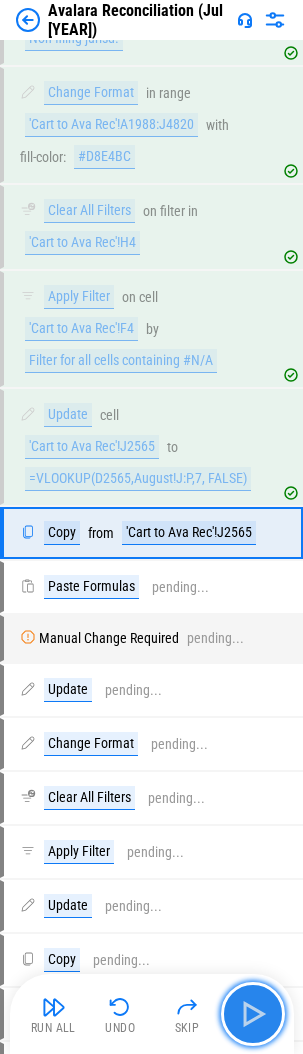 click at bounding box center [253, 1014] 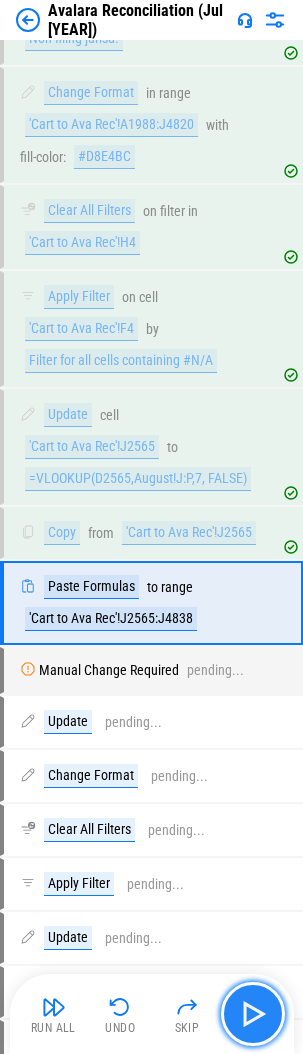 click at bounding box center (253, 1014) 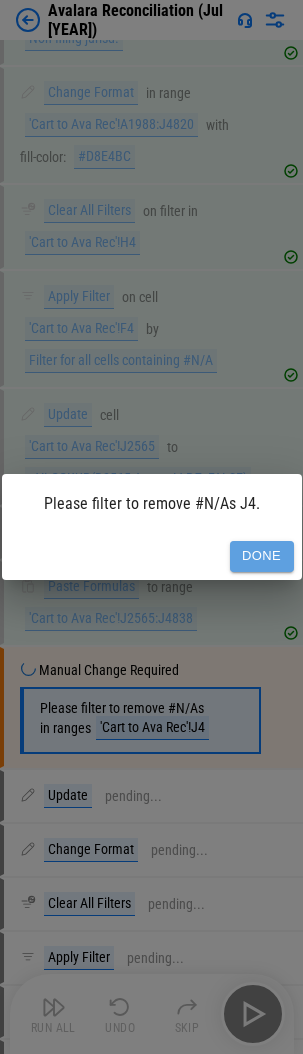 click on "Done" at bounding box center [262, 556] 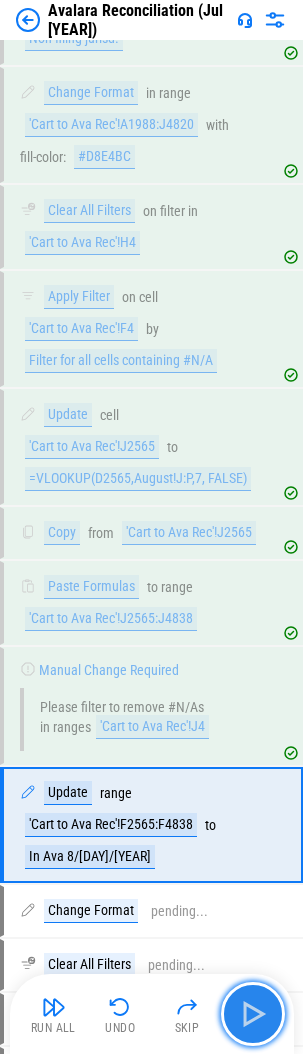click at bounding box center (253, 1014) 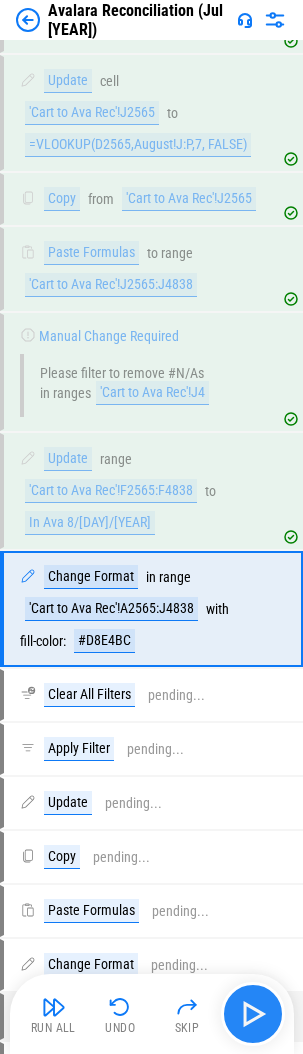 scroll, scrollTop: 8616, scrollLeft: 0, axis: vertical 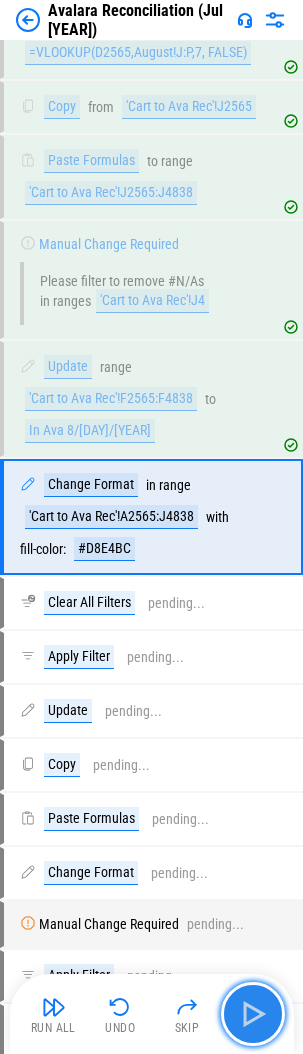 click at bounding box center [253, 1014] 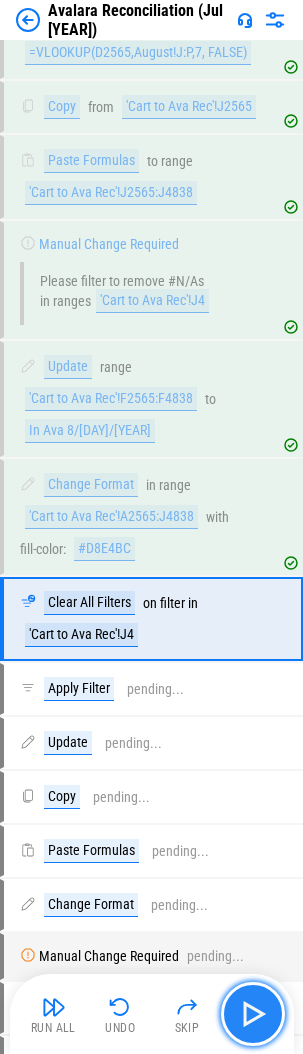 click at bounding box center [253, 1014] 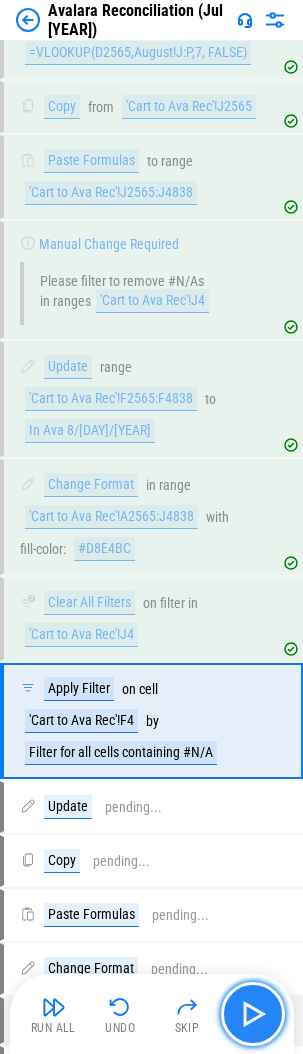 click at bounding box center (253, 1014) 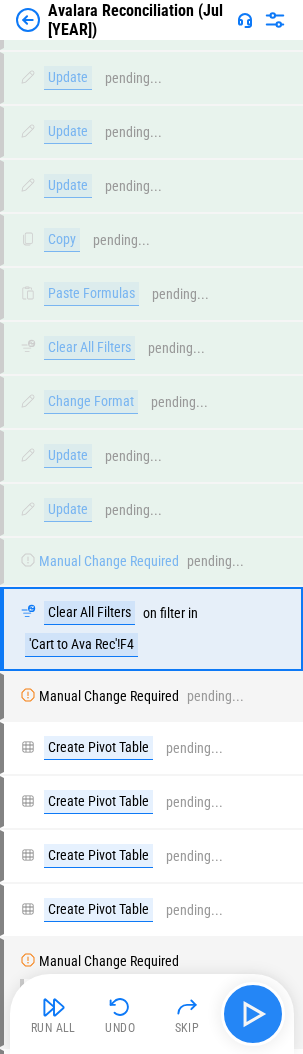 scroll, scrollTop: 10642, scrollLeft: 0, axis: vertical 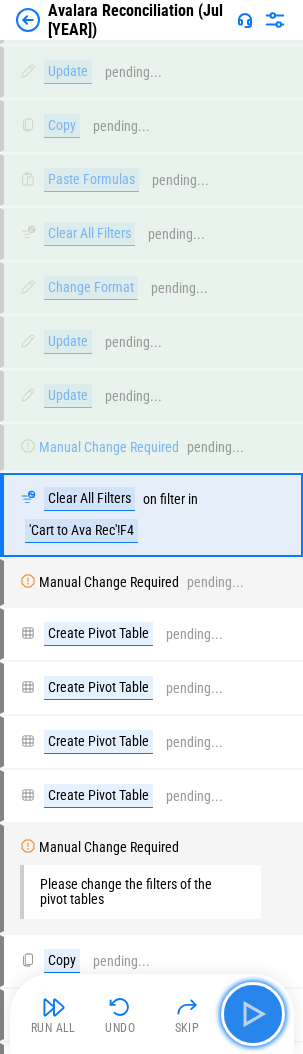click at bounding box center [253, 1014] 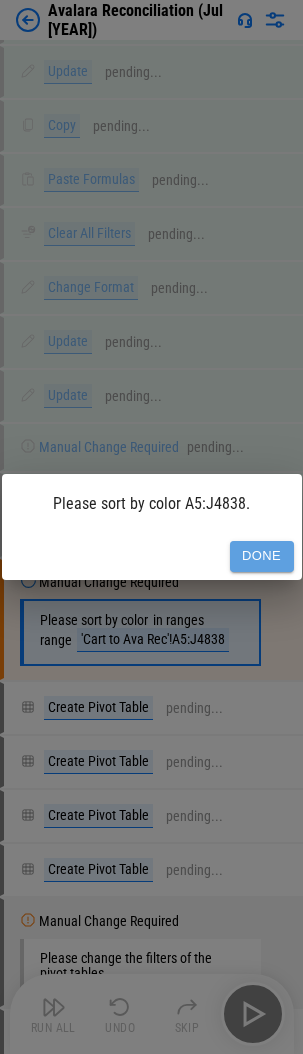 click on "Done" at bounding box center [262, 556] 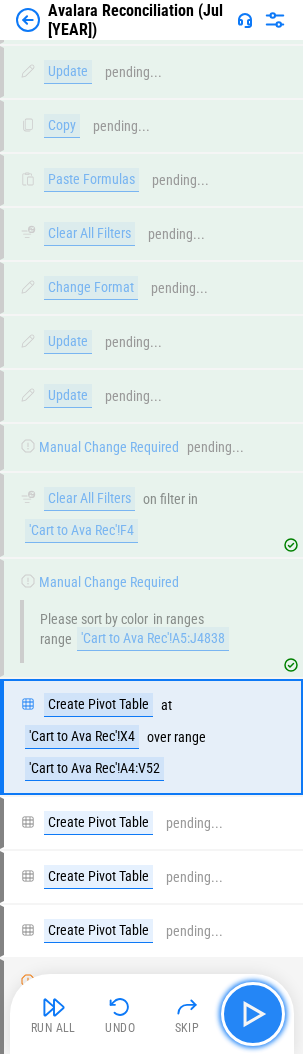 click at bounding box center (253, 1014) 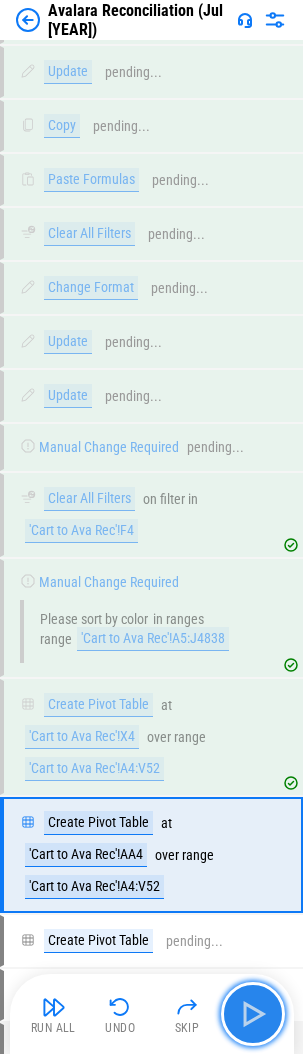 click at bounding box center (253, 1014) 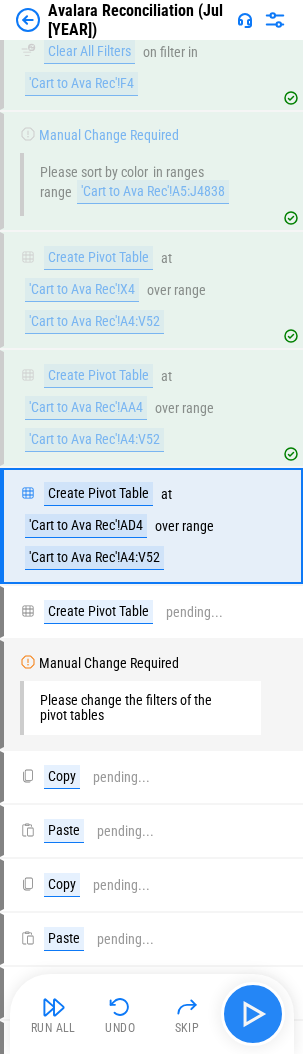 scroll, scrollTop: 11100, scrollLeft: 0, axis: vertical 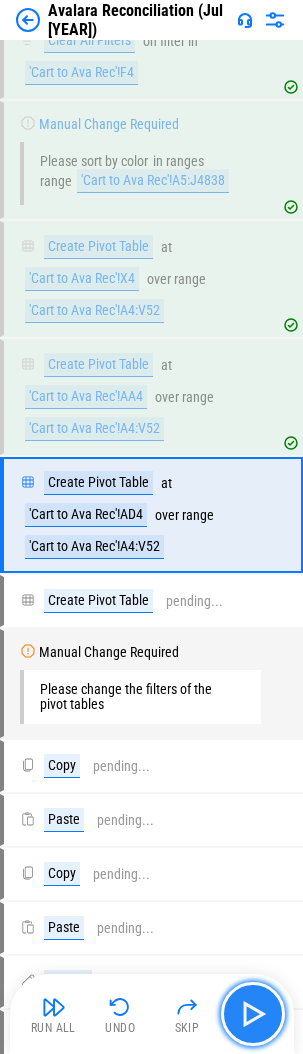 click at bounding box center [253, 1014] 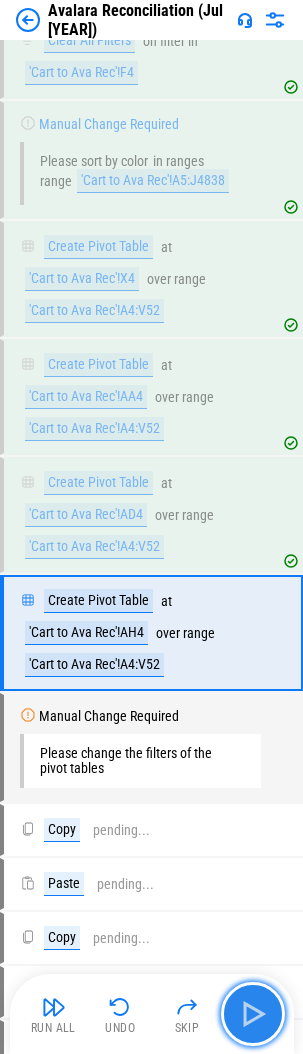 click at bounding box center (253, 1014) 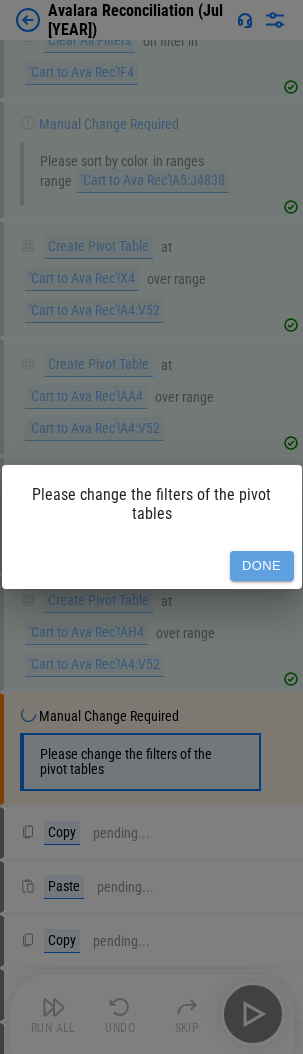 click on "Done" at bounding box center [262, 566] 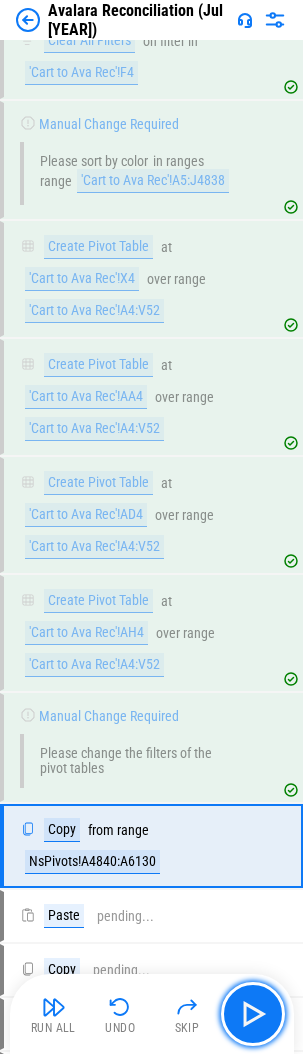 click at bounding box center [253, 1014] 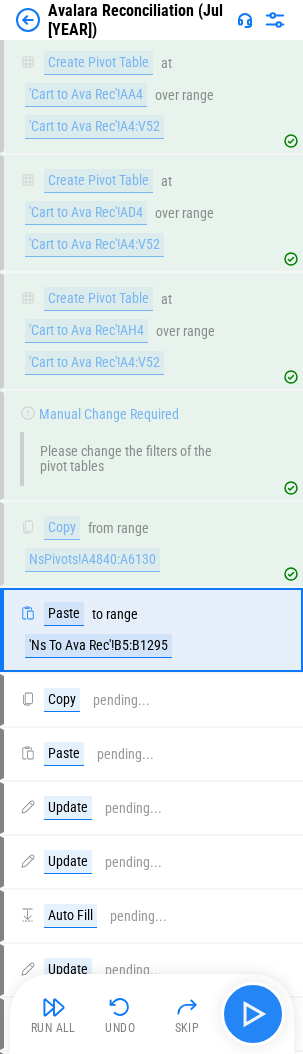 scroll, scrollTop: 11517, scrollLeft: 0, axis: vertical 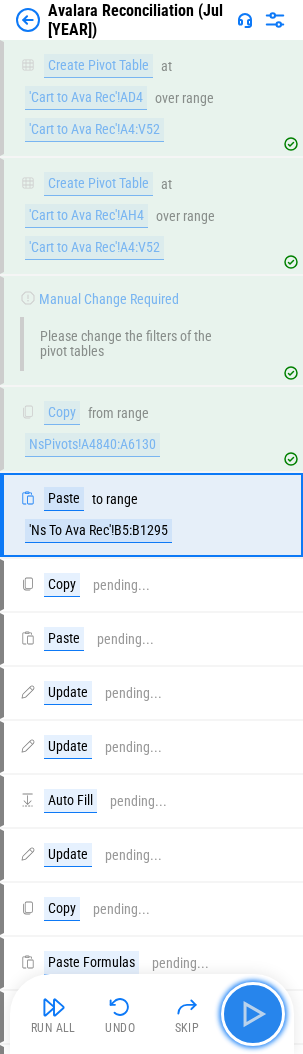 click at bounding box center [253, 1014] 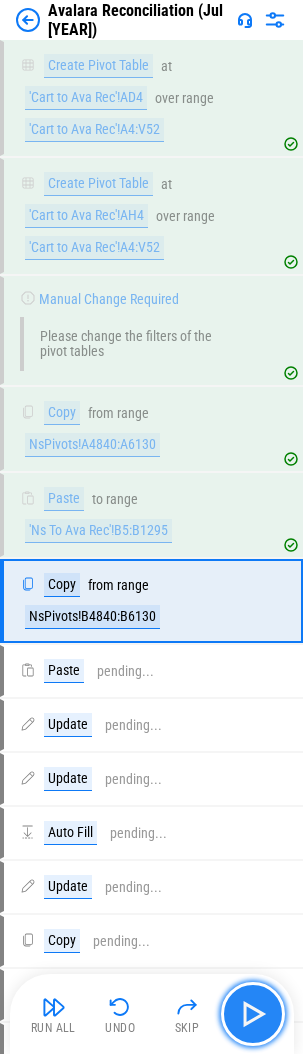 click at bounding box center [253, 1014] 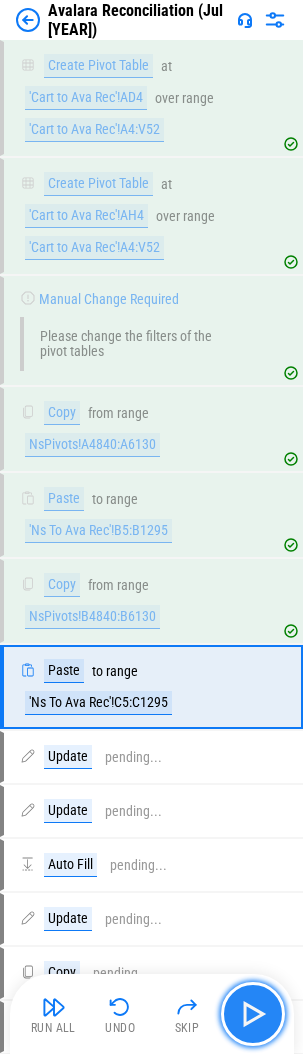 click at bounding box center [253, 1014] 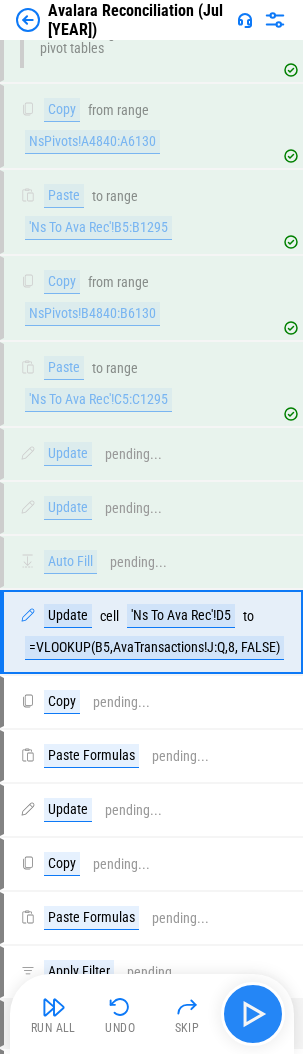 scroll, scrollTop: 11937, scrollLeft: 0, axis: vertical 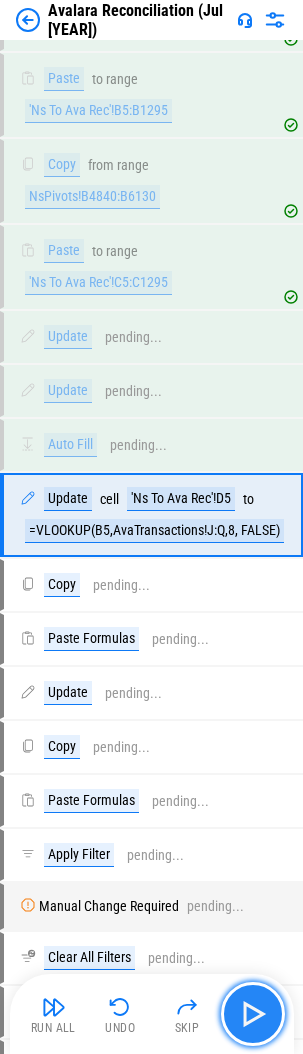 click at bounding box center [253, 1014] 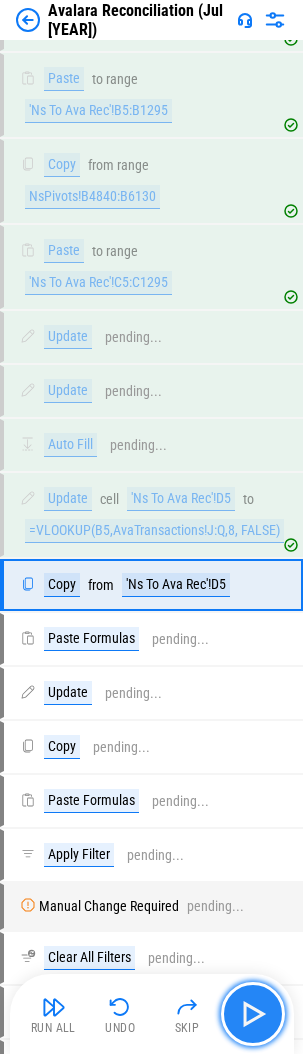 click at bounding box center (253, 1014) 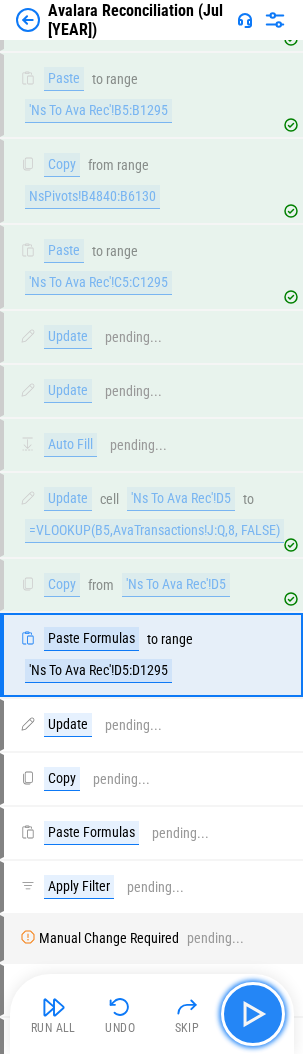 click at bounding box center [253, 1014] 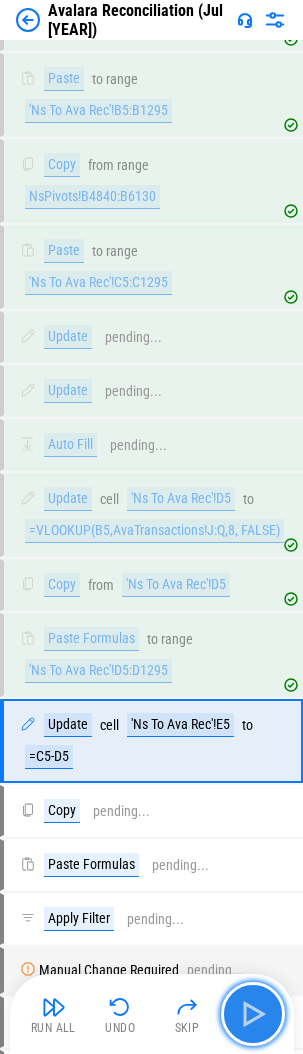 click at bounding box center [253, 1014] 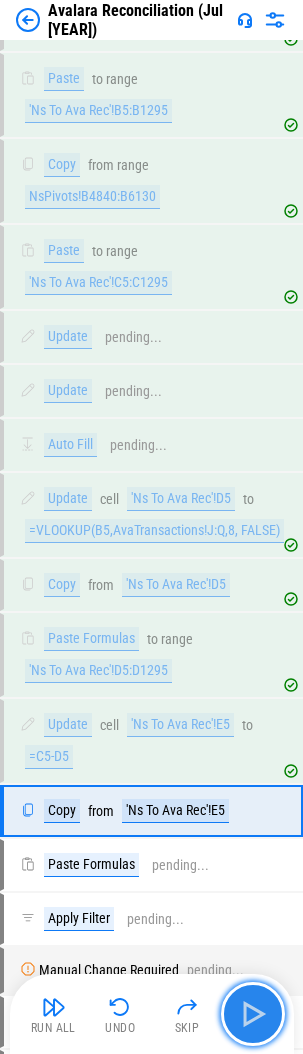 click at bounding box center [253, 1014] 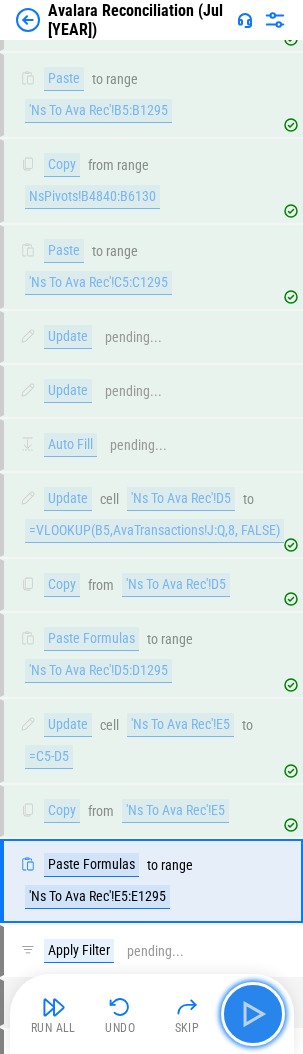 click at bounding box center (253, 1014) 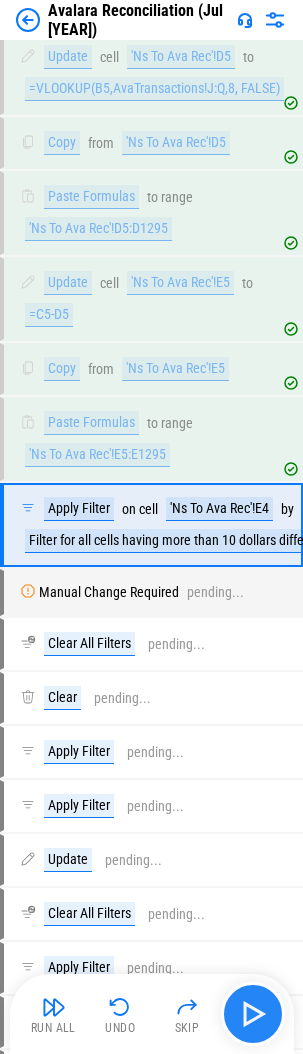 scroll, scrollTop: 12389, scrollLeft: 0, axis: vertical 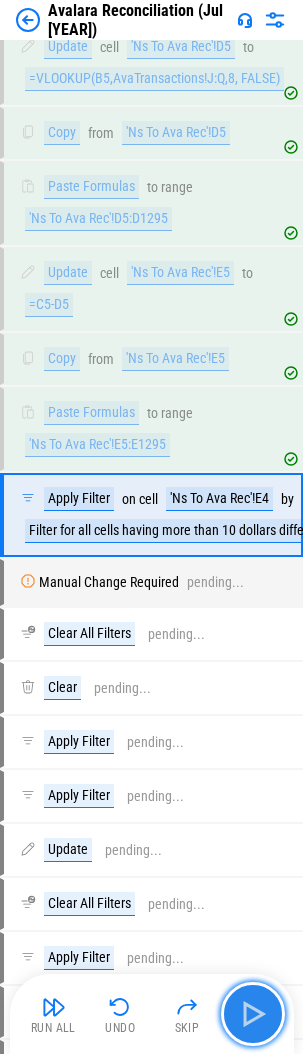 click at bounding box center [253, 1014] 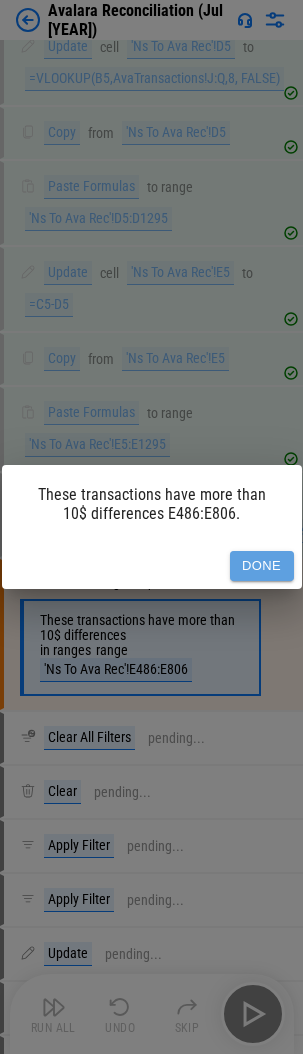click on "Done" at bounding box center (262, 566) 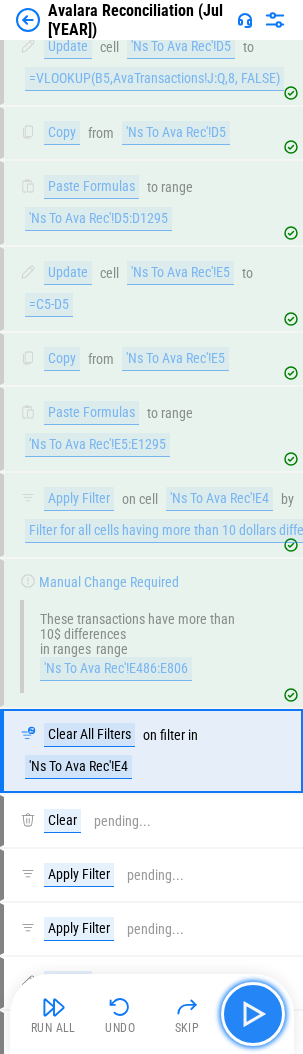 click at bounding box center (253, 1014) 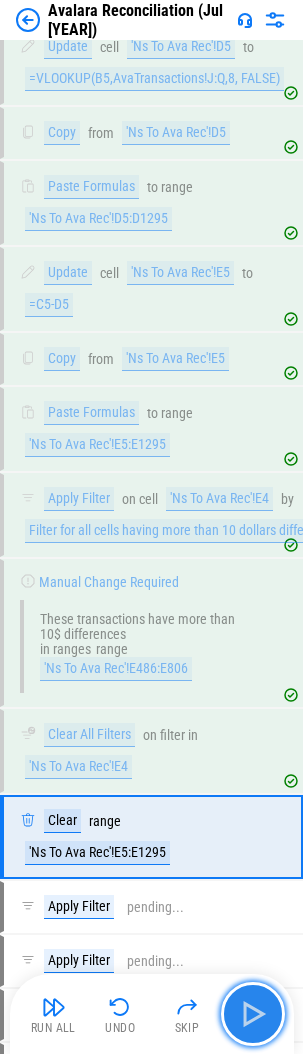 click at bounding box center [253, 1014] 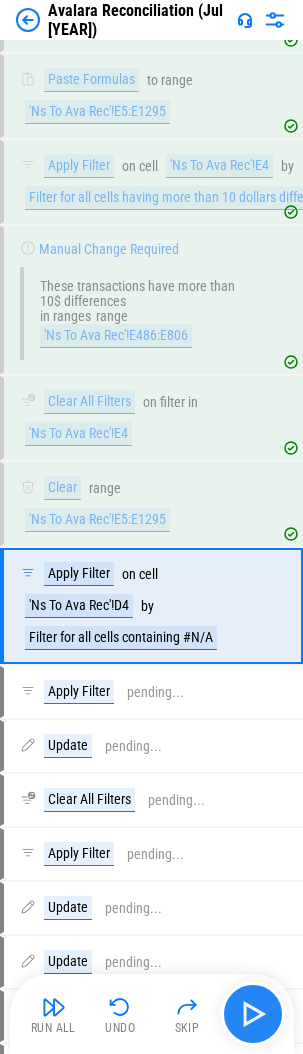 scroll, scrollTop: 12813, scrollLeft: 0, axis: vertical 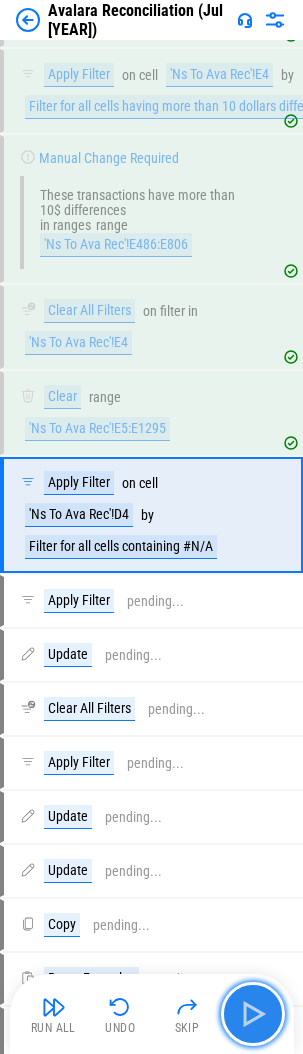 click at bounding box center [253, 1014] 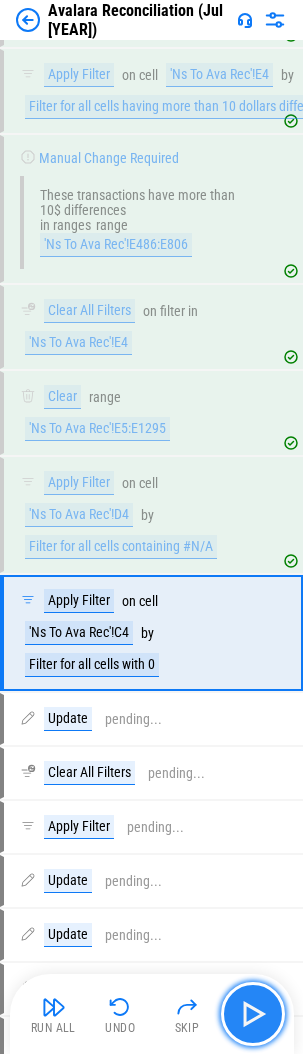 click at bounding box center [253, 1014] 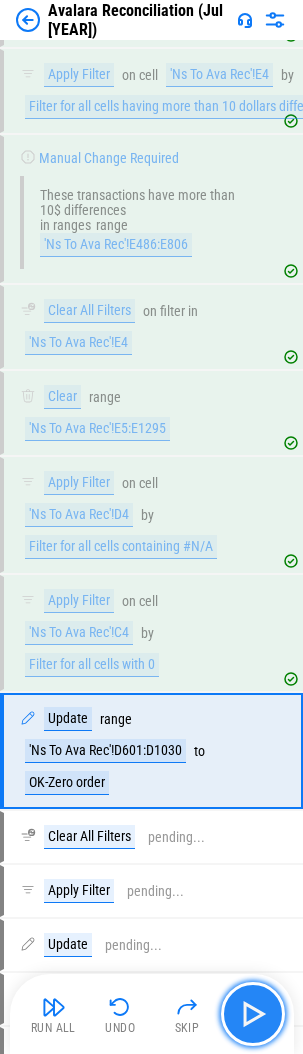 click at bounding box center (253, 1014) 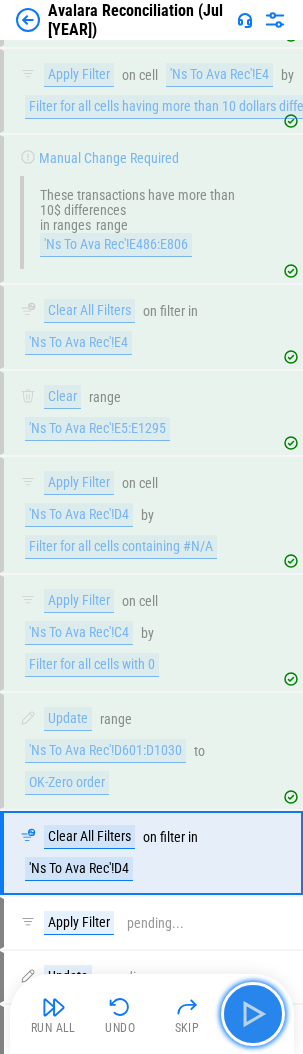 click at bounding box center [253, 1014] 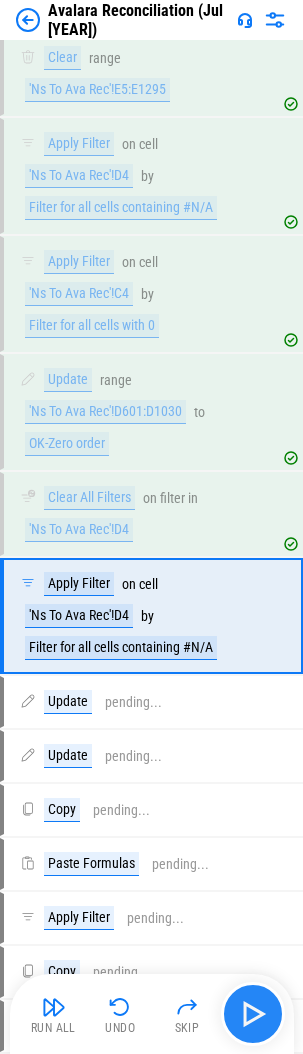 scroll, scrollTop: 13253, scrollLeft: 0, axis: vertical 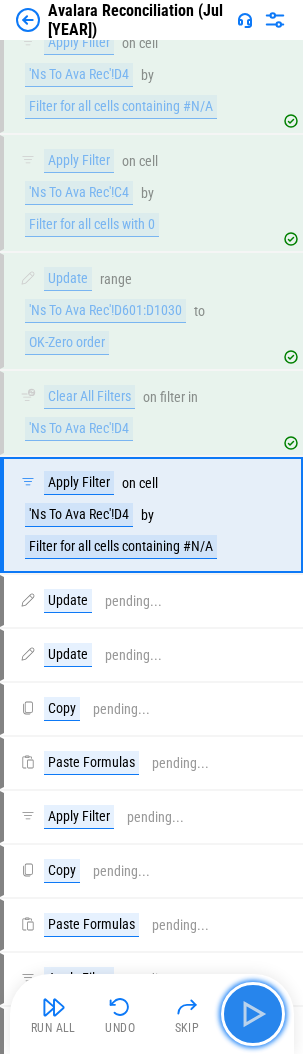 click at bounding box center [253, 1014] 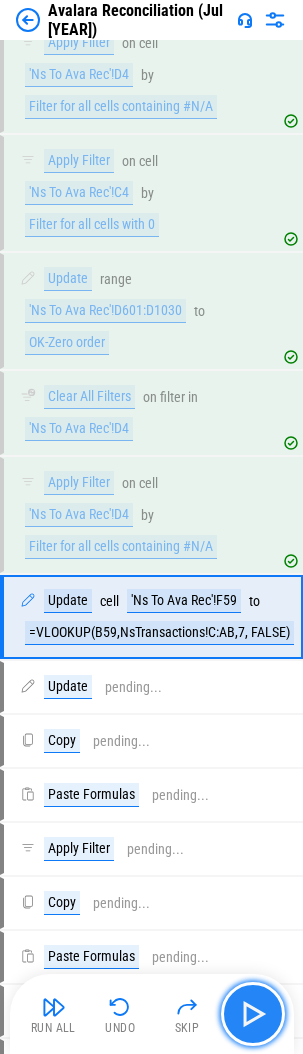 click at bounding box center (253, 1014) 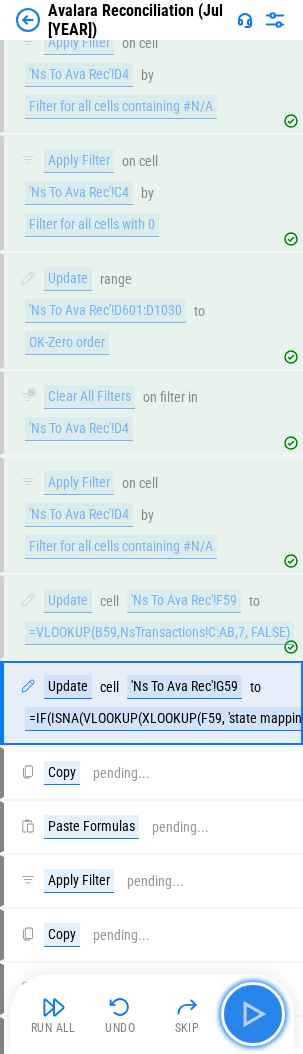 click at bounding box center (253, 1014) 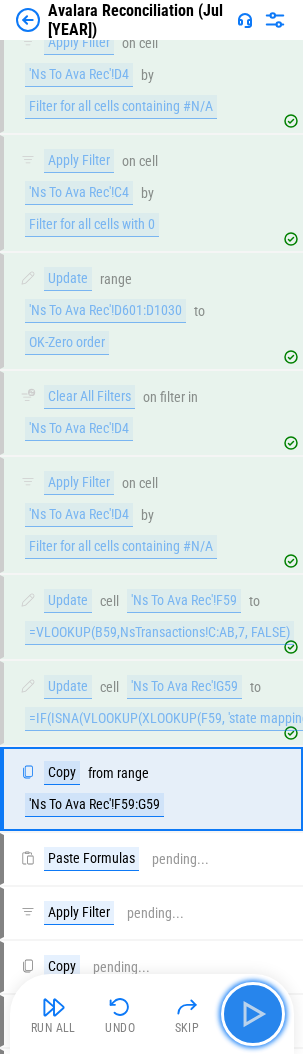 click at bounding box center (253, 1014) 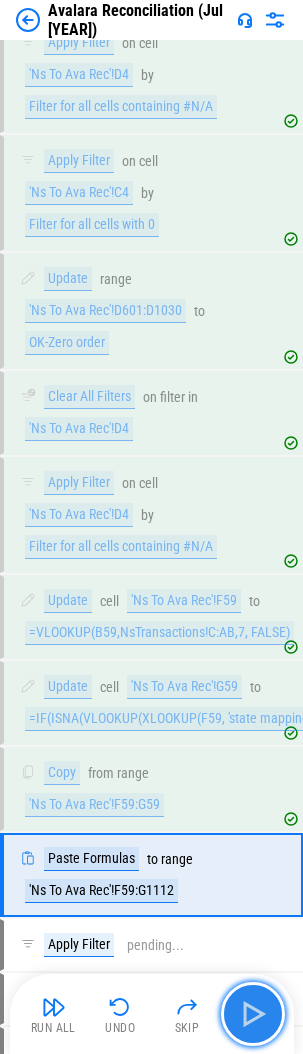 click at bounding box center [253, 1014] 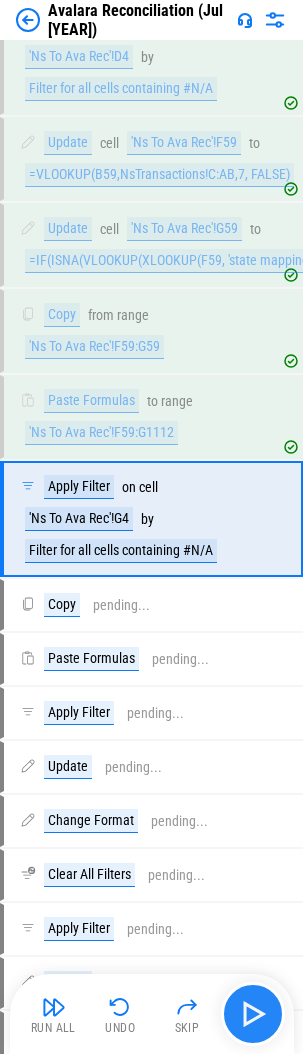 scroll, scrollTop: 13715, scrollLeft: 0, axis: vertical 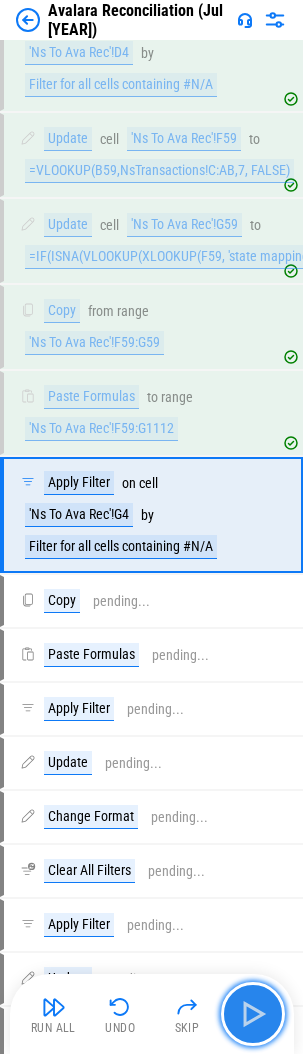 click at bounding box center [253, 1014] 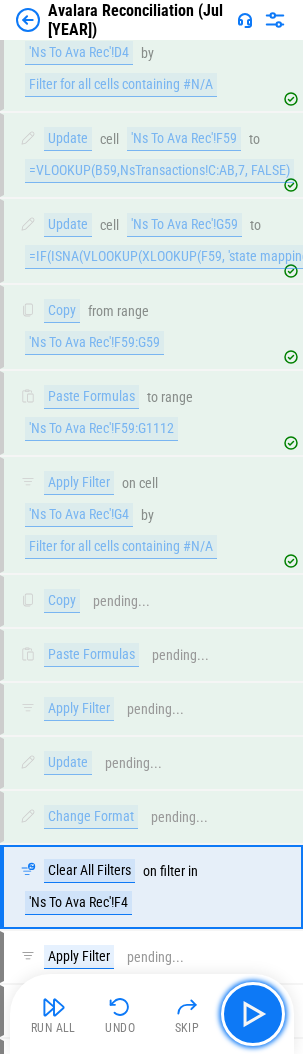 click at bounding box center (253, 1014) 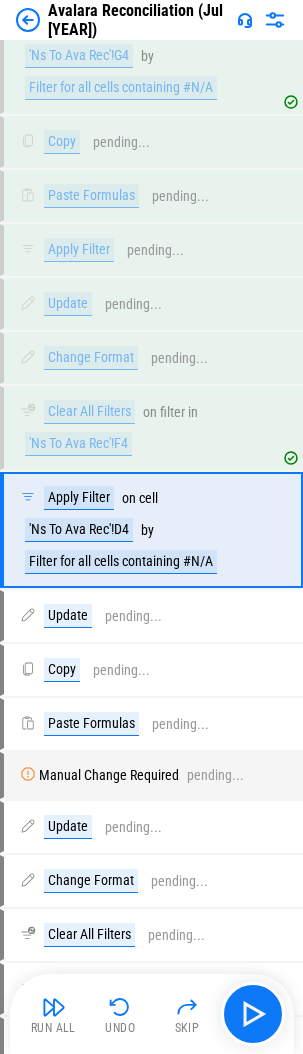 scroll, scrollTop: 14189, scrollLeft: 0, axis: vertical 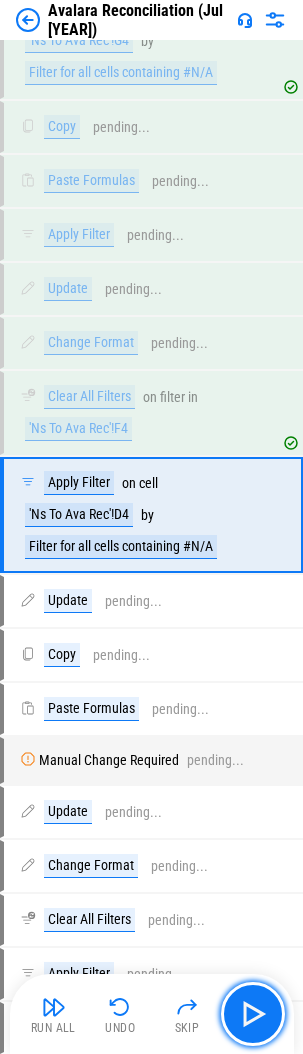click at bounding box center (253, 1014) 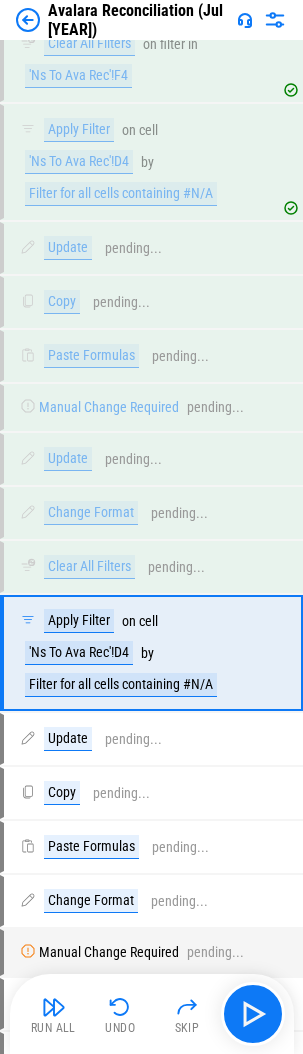 scroll, scrollTop: 14681, scrollLeft: 0, axis: vertical 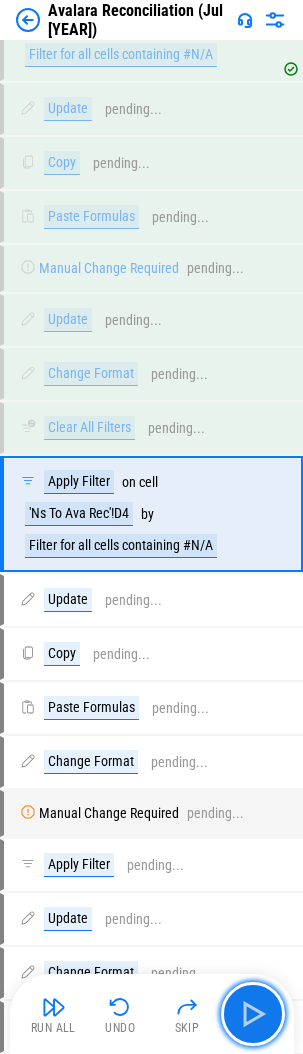 click at bounding box center (253, 1014) 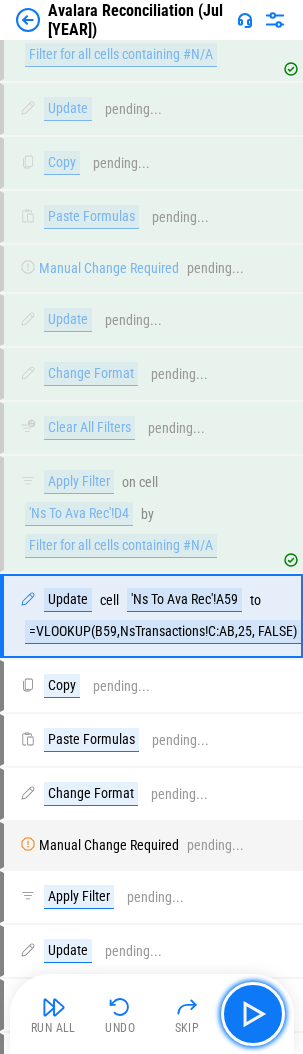 click at bounding box center (253, 1014) 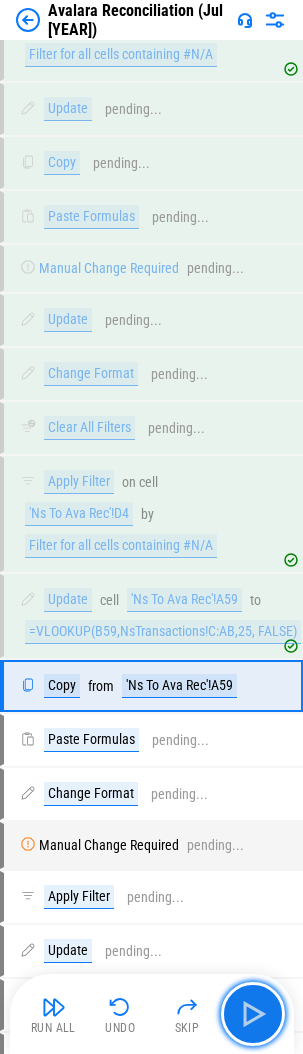 click at bounding box center (253, 1014) 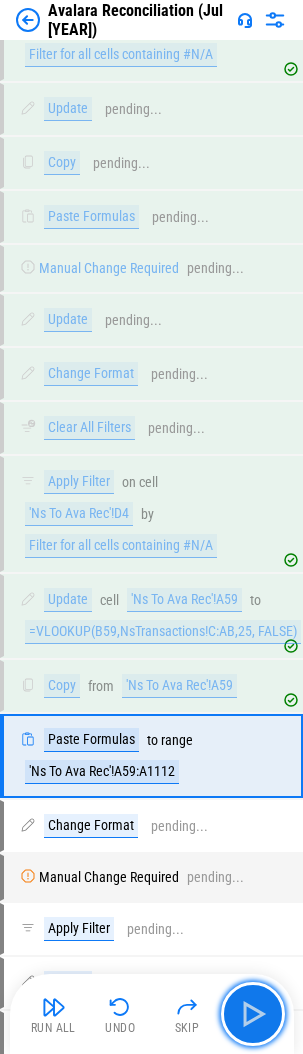 click at bounding box center [253, 1014] 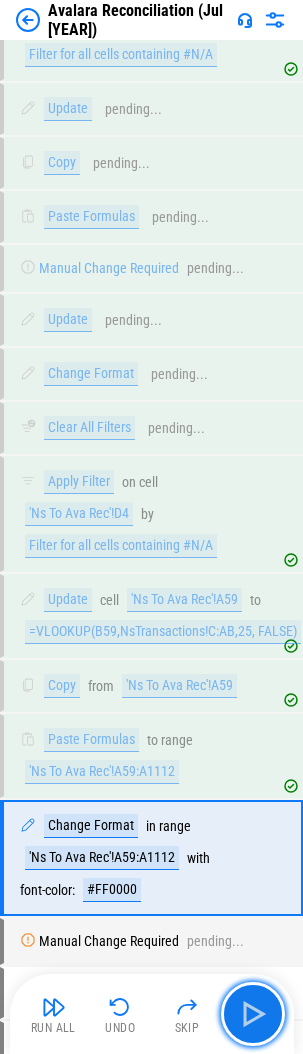 click at bounding box center [253, 1014] 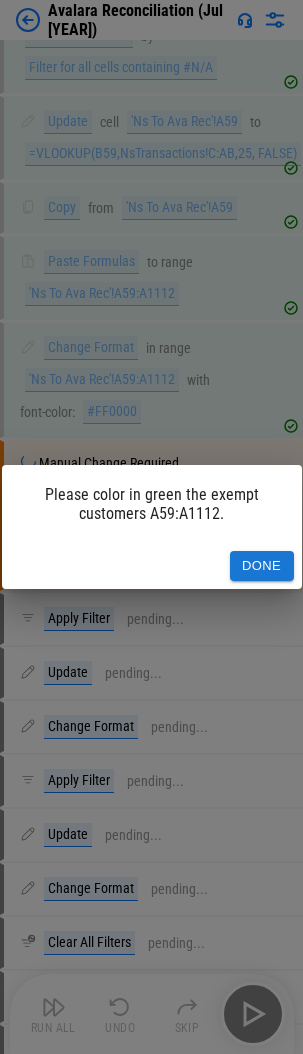 scroll, scrollTop: 15161, scrollLeft: 0, axis: vertical 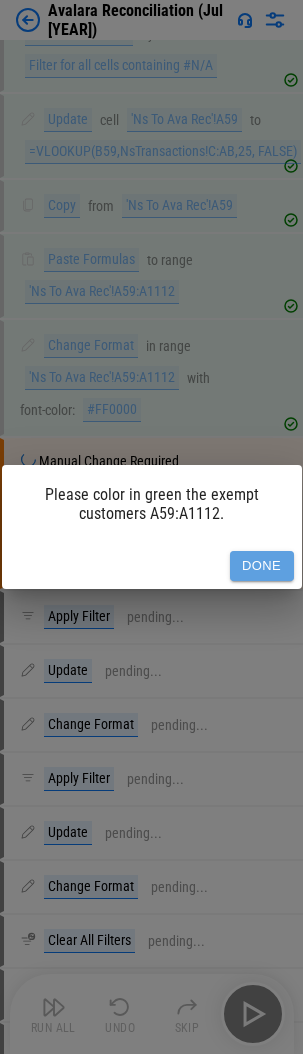 click on "Done" at bounding box center (262, 566) 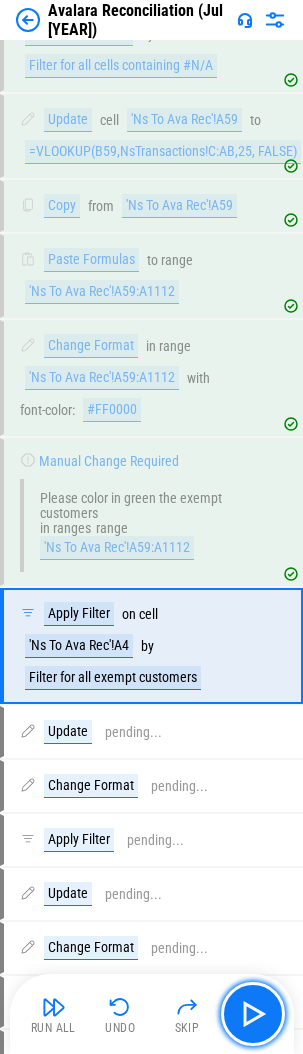 click at bounding box center [253, 1014] 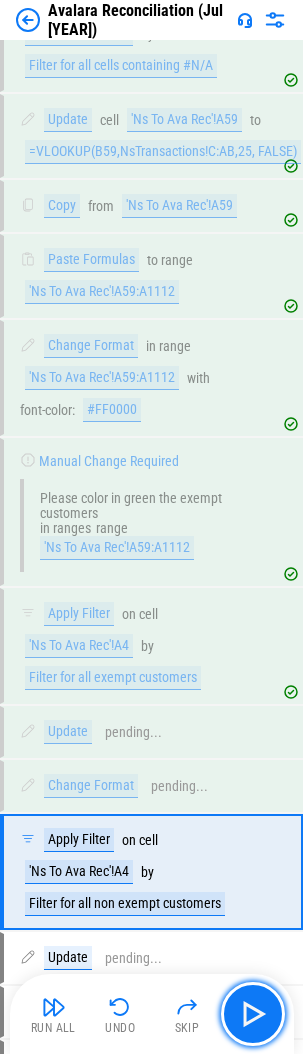 click at bounding box center (253, 1014) 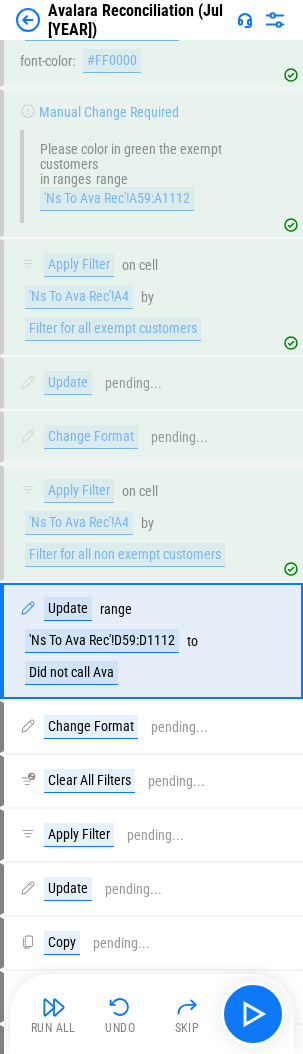 scroll, scrollTop: 15637, scrollLeft: 0, axis: vertical 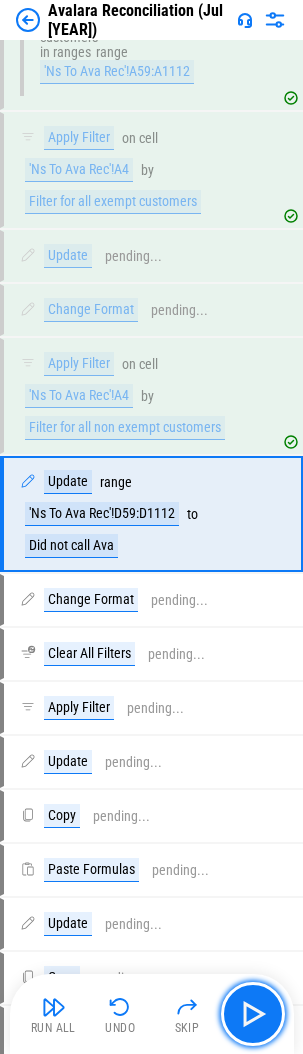 click at bounding box center (253, 1014) 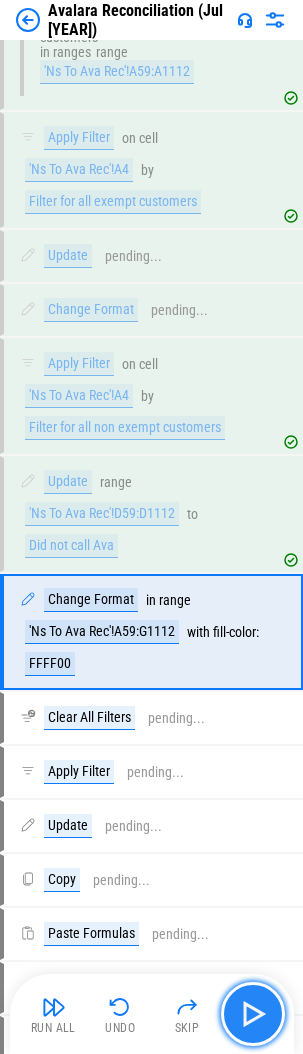 click at bounding box center (253, 1014) 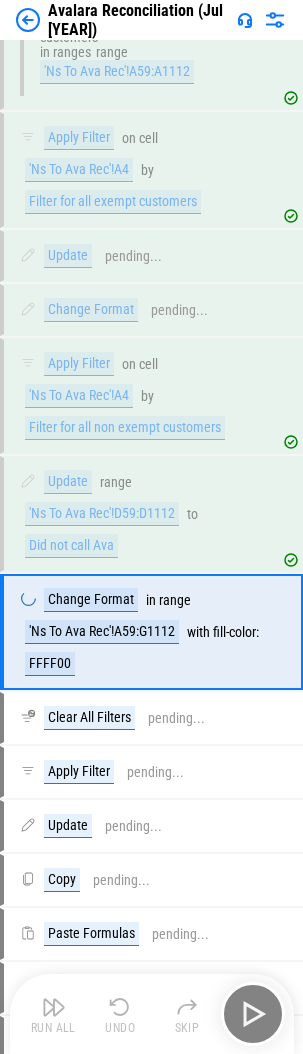 click on "Run All Undo Skip" at bounding box center [154, 1014] 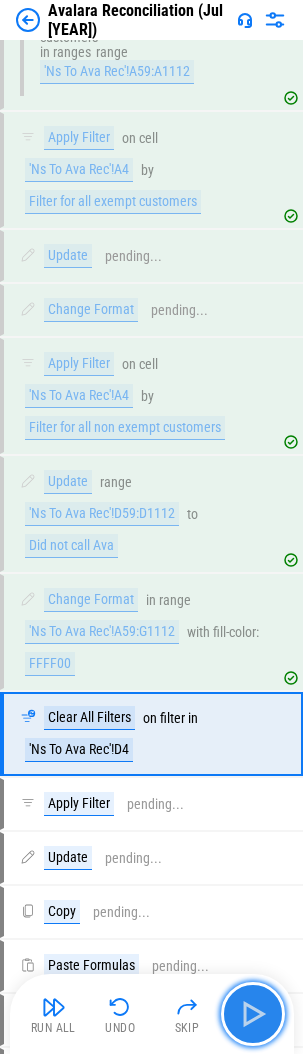 click at bounding box center [253, 1014] 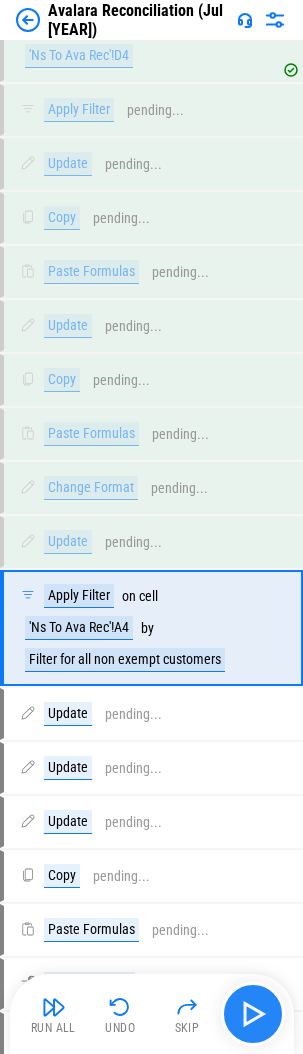 scroll, scrollTop: 16445, scrollLeft: 0, axis: vertical 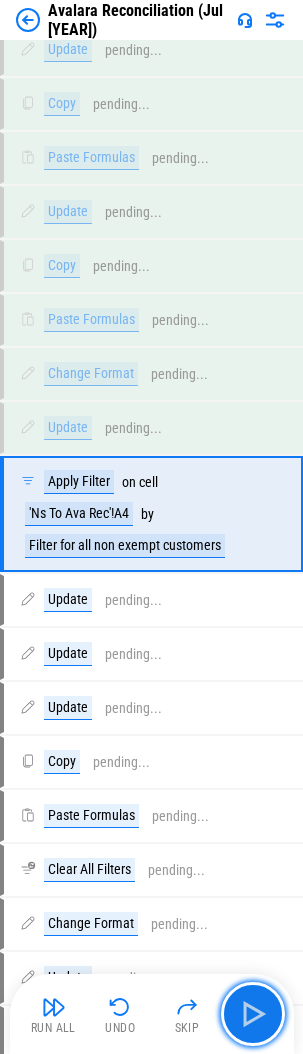 click at bounding box center [253, 1014] 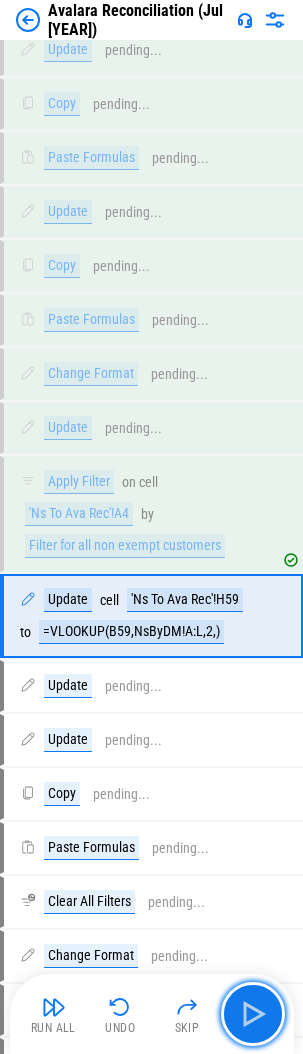 click at bounding box center (253, 1014) 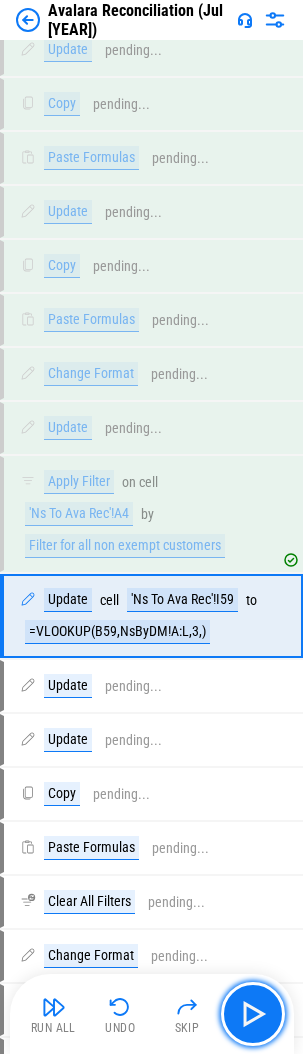 click at bounding box center (253, 1014) 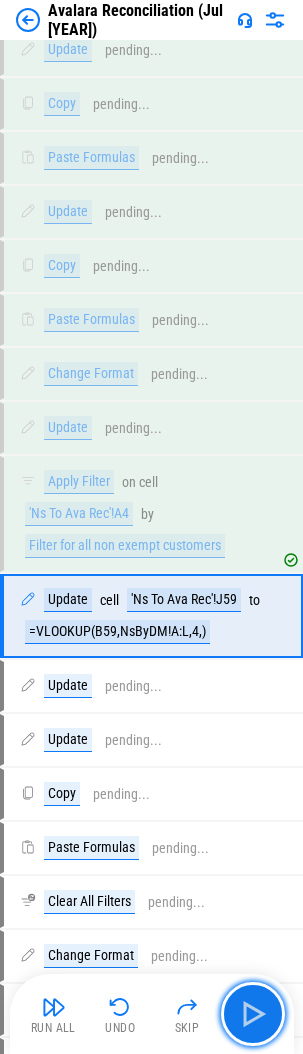 click at bounding box center [253, 1014] 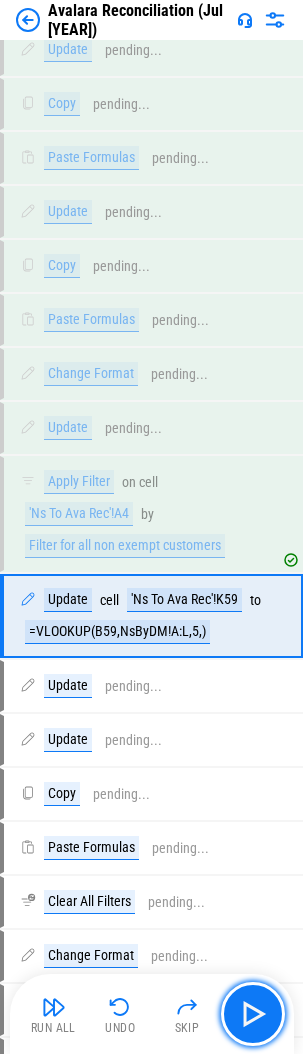 click at bounding box center [253, 1014] 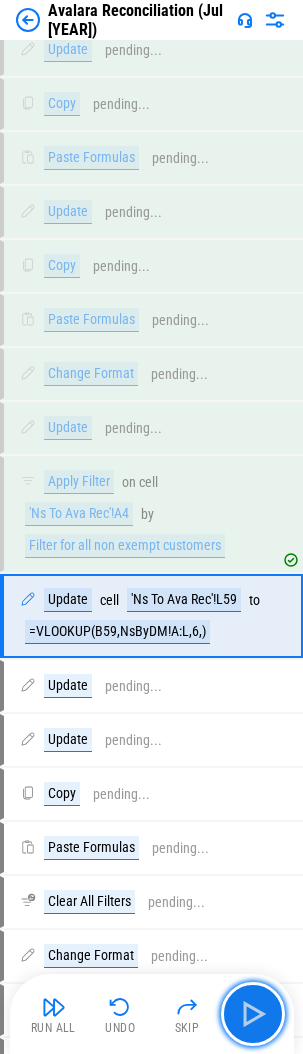 click at bounding box center [253, 1014] 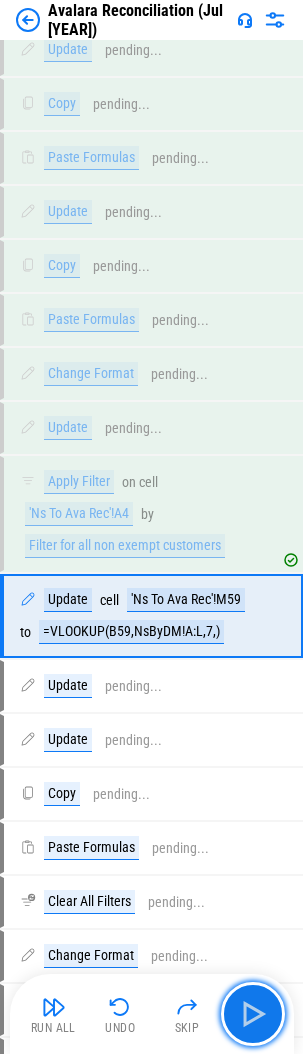 click at bounding box center [253, 1014] 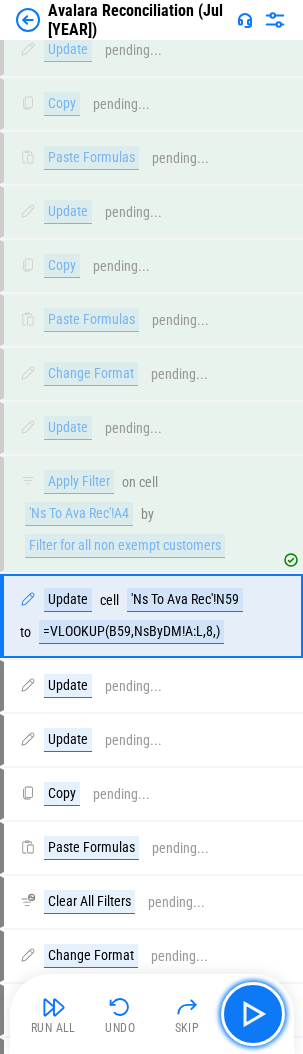 click at bounding box center (253, 1014) 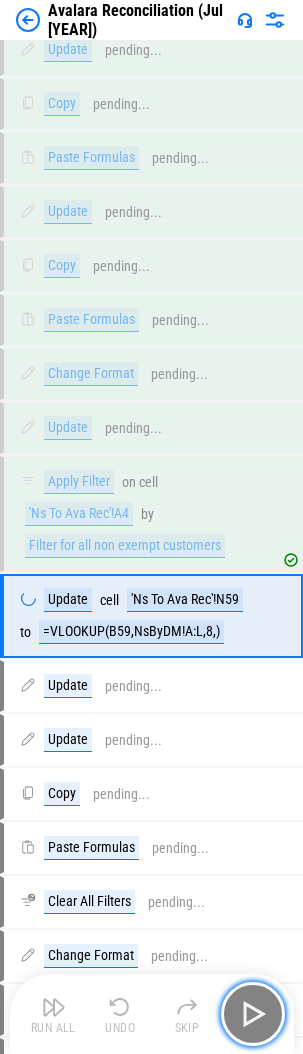 click at bounding box center (253, 1014) 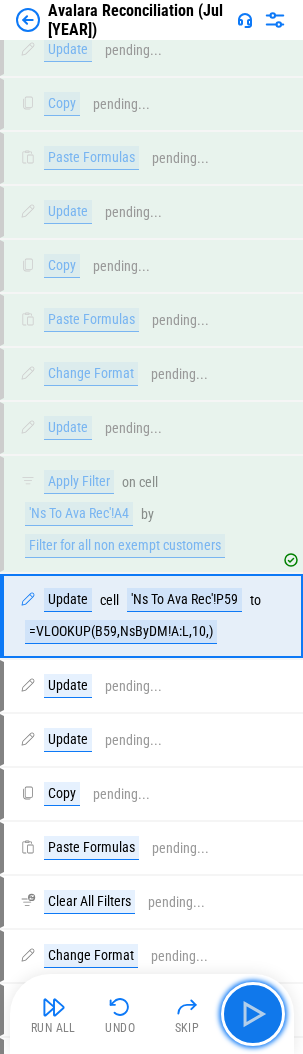 click at bounding box center (253, 1014) 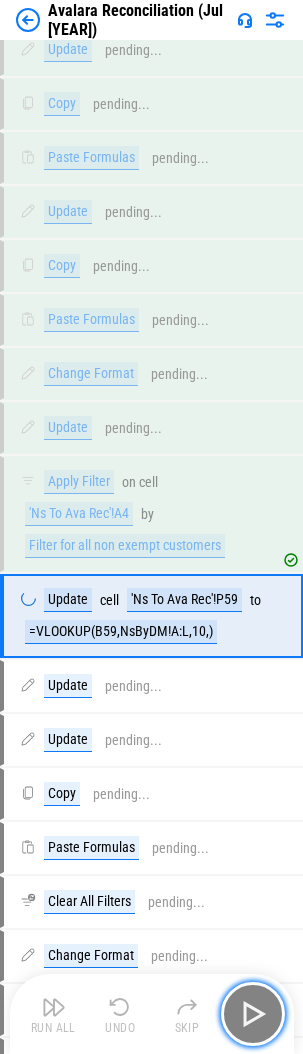 click at bounding box center (253, 1014) 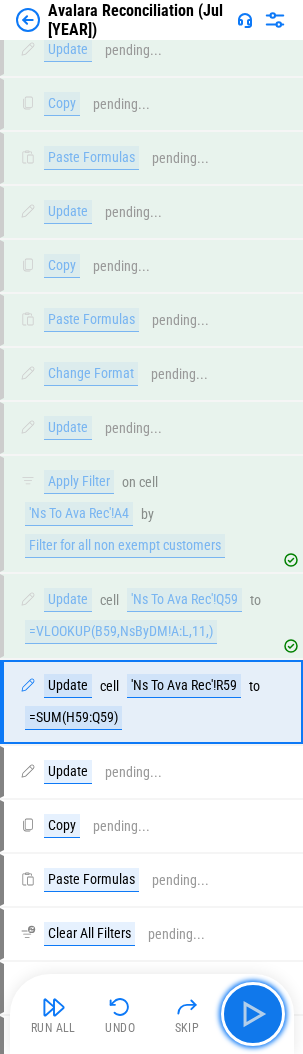 click at bounding box center [253, 1014] 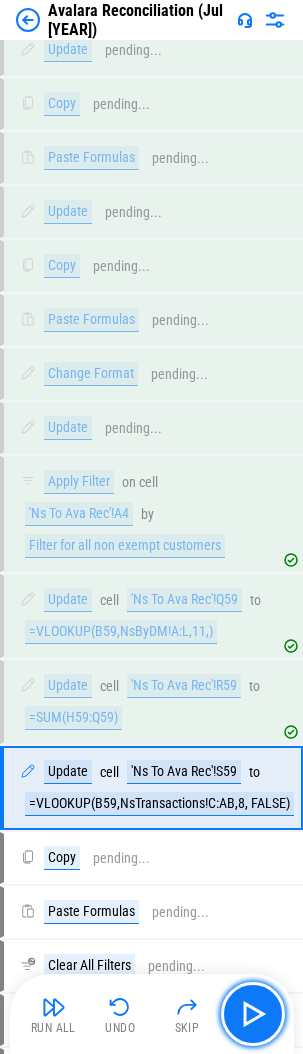 click at bounding box center (253, 1014) 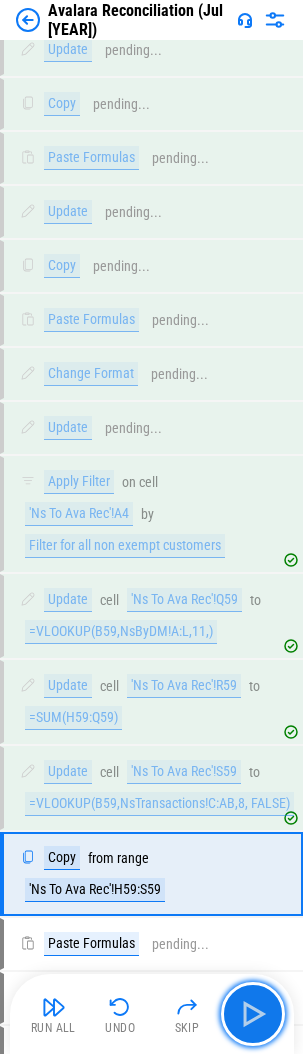 click at bounding box center [253, 1014] 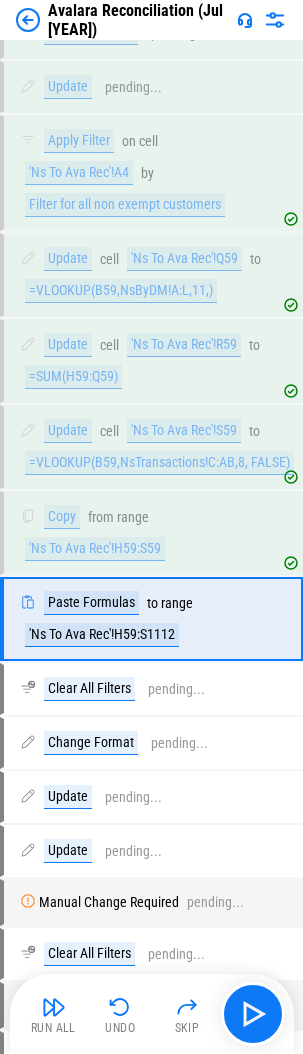 scroll, scrollTop: 16891, scrollLeft: 0, axis: vertical 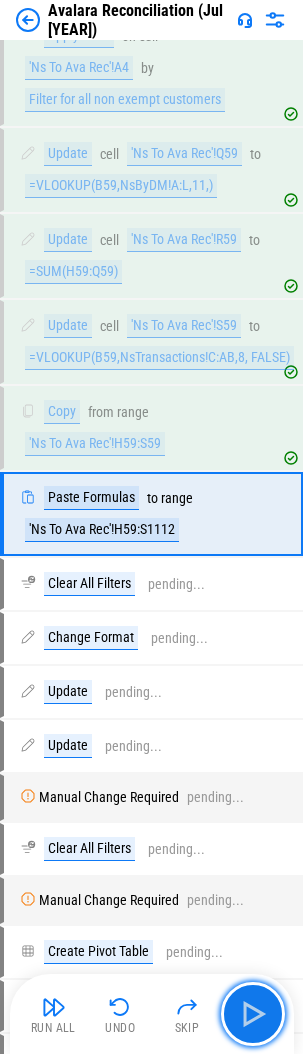 click at bounding box center [253, 1014] 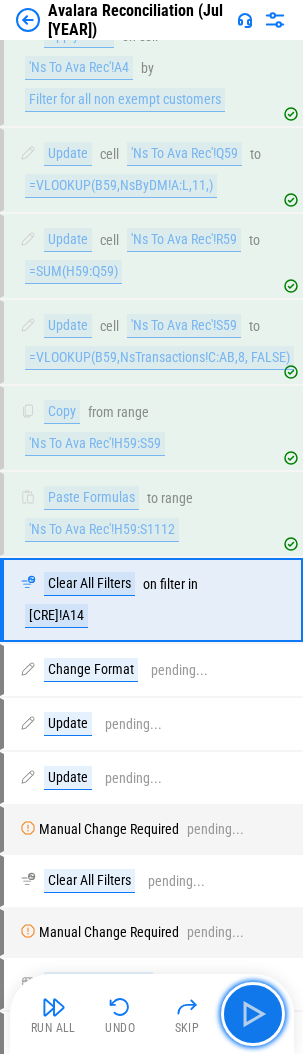 click at bounding box center [253, 1014] 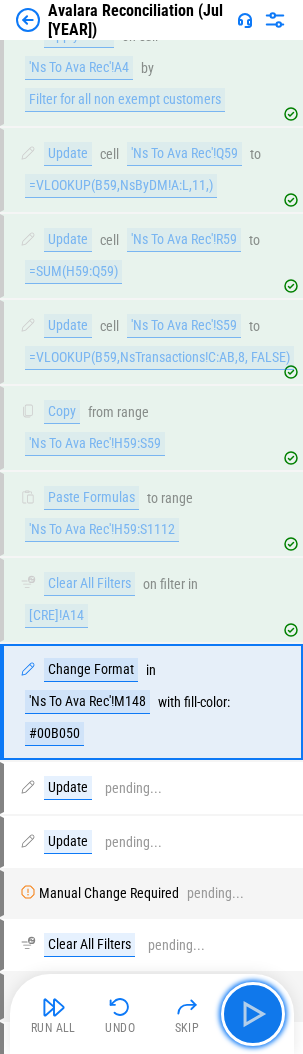 click at bounding box center (253, 1014) 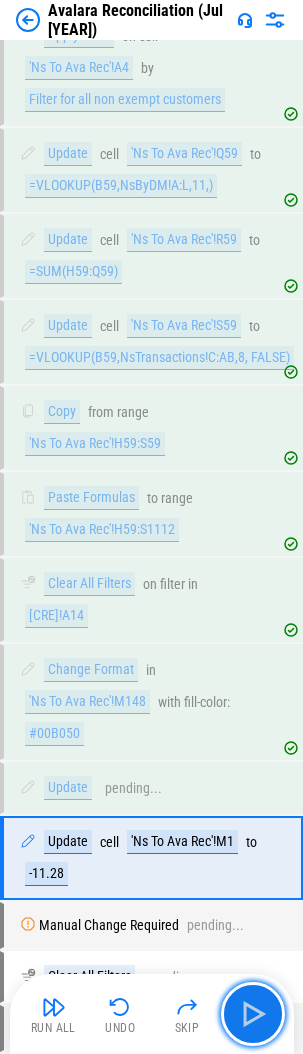 click at bounding box center [253, 1014] 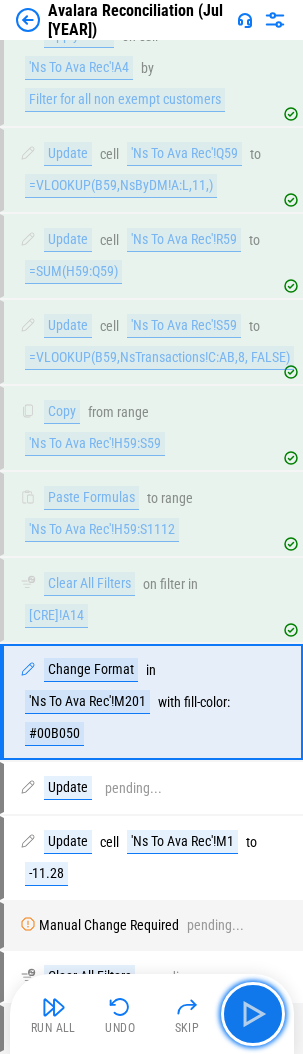 click at bounding box center [253, 1014] 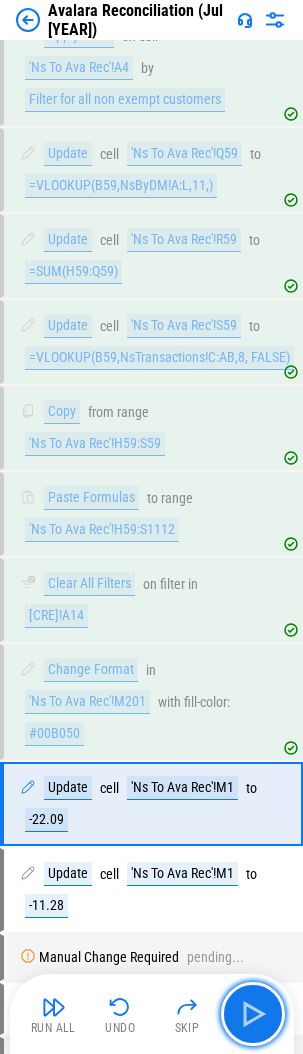 click at bounding box center (253, 1014) 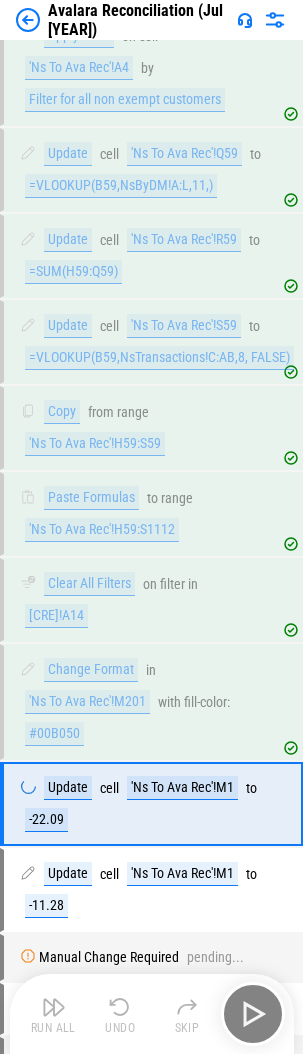 click on "Run All Undo Skip" at bounding box center (154, 1014) 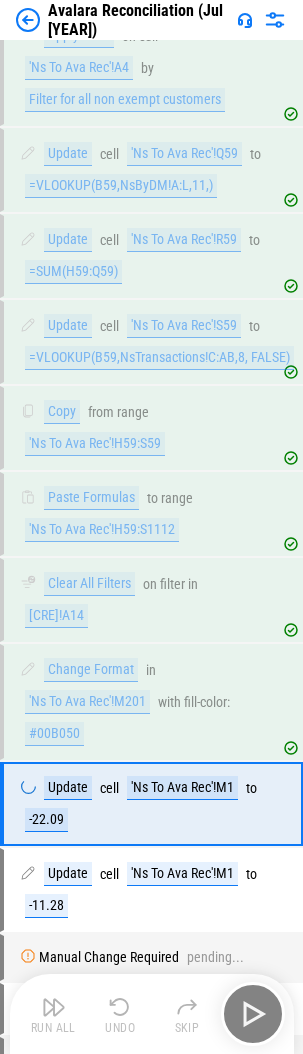 click on "Run All Undo Skip" at bounding box center (154, 1014) 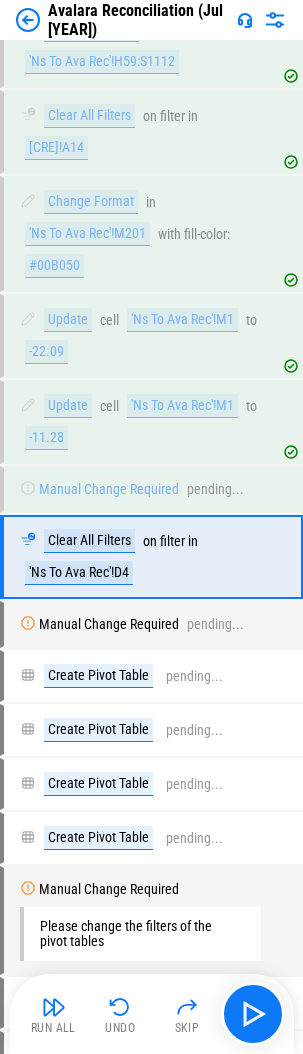scroll, scrollTop: 17403, scrollLeft: 0, axis: vertical 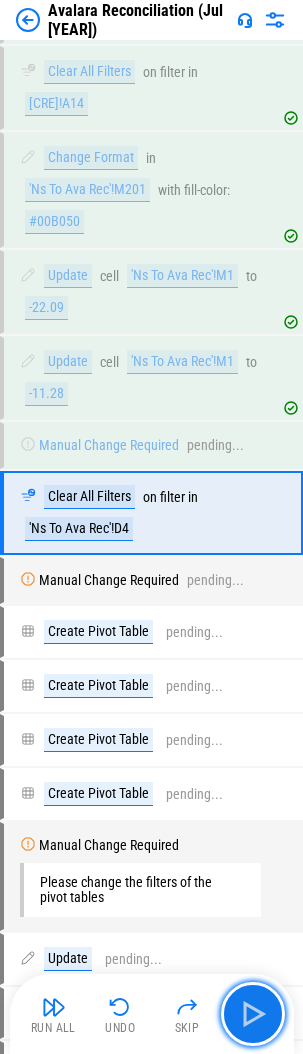 click at bounding box center [253, 1014] 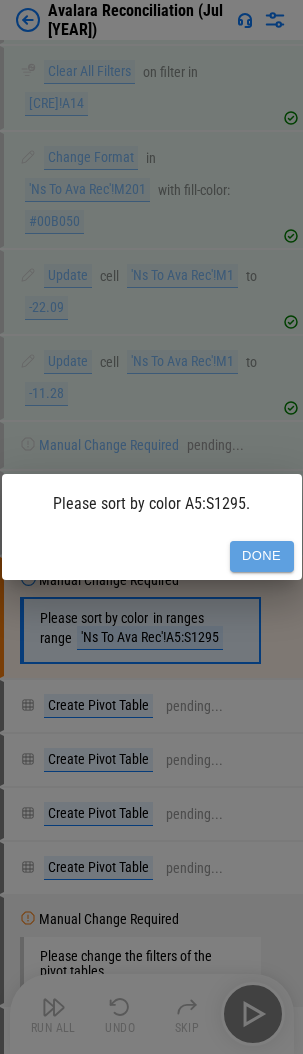 click on "Done" at bounding box center [262, 556] 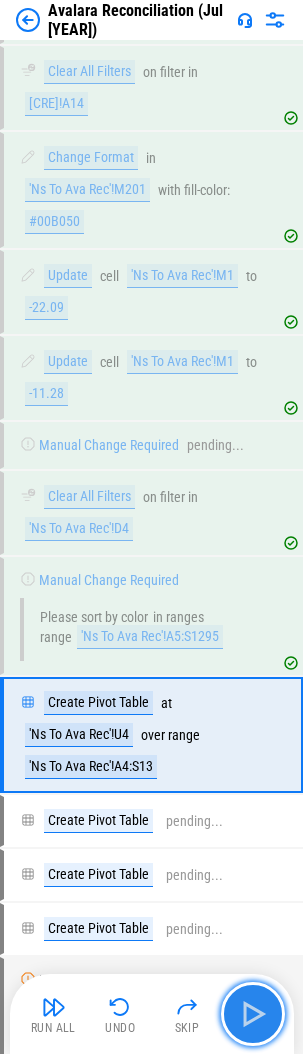 click at bounding box center (253, 1014) 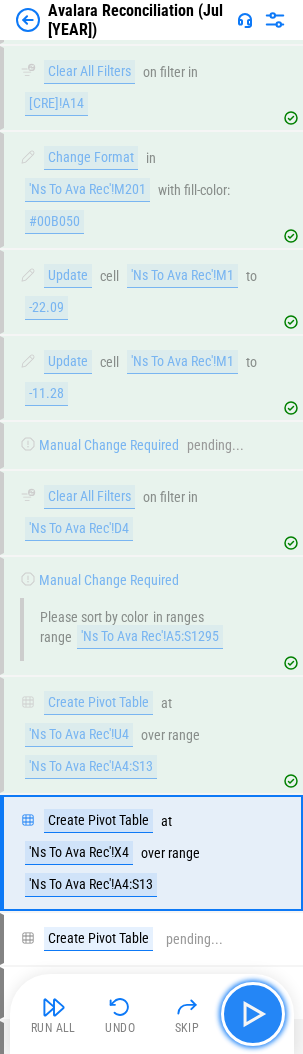 click at bounding box center [253, 1014] 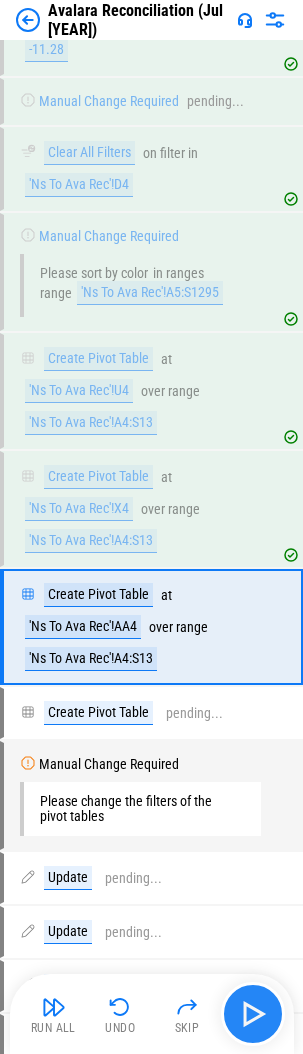 scroll, scrollTop: 17861, scrollLeft: 0, axis: vertical 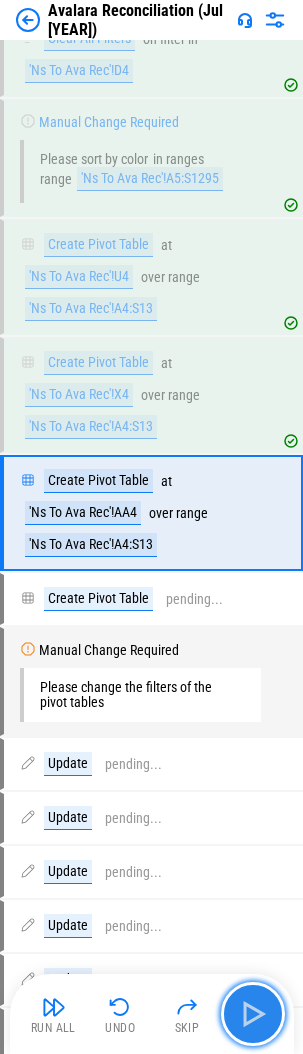 click at bounding box center [253, 1014] 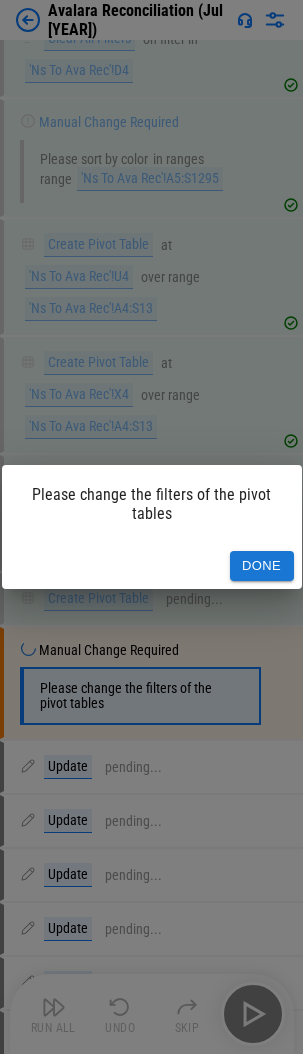 click on "Done" at bounding box center (262, 566) 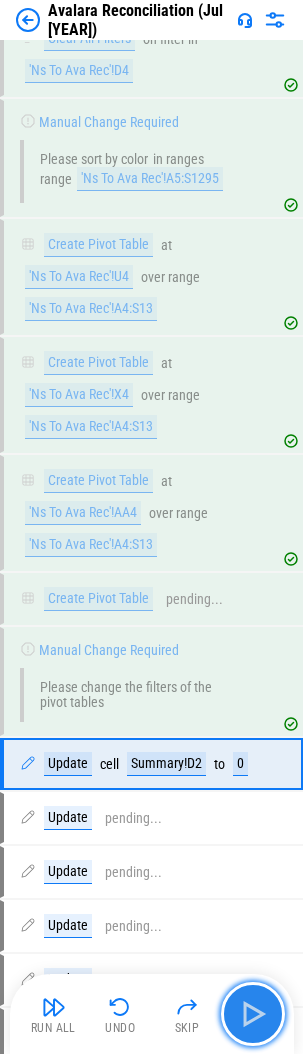 click at bounding box center [253, 1014] 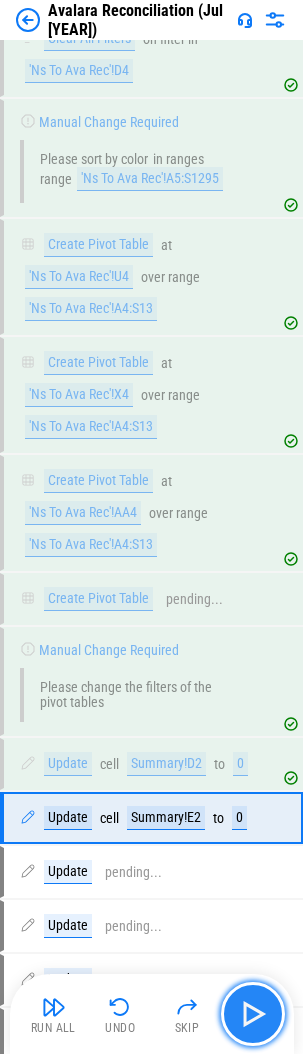 click at bounding box center [253, 1014] 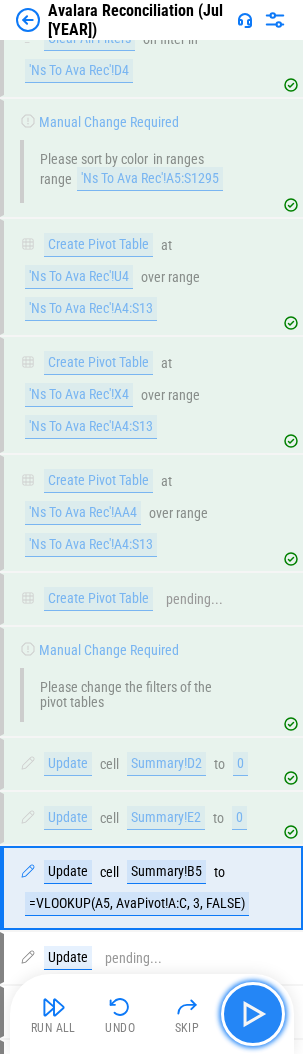 click at bounding box center (253, 1014) 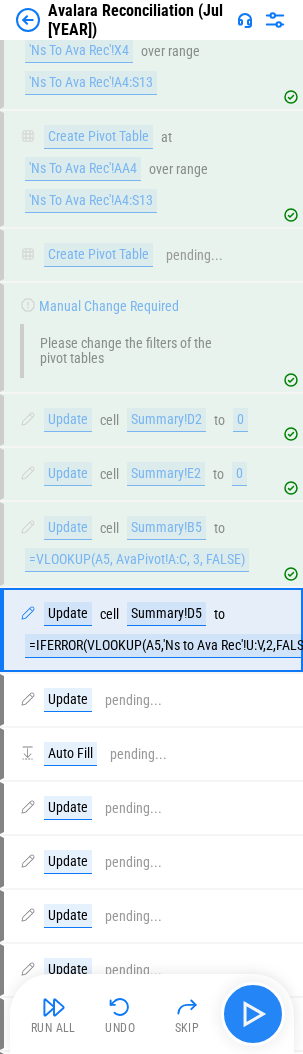 scroll, scrollTop: 18322, scrollLeft: 0, axis: vertical 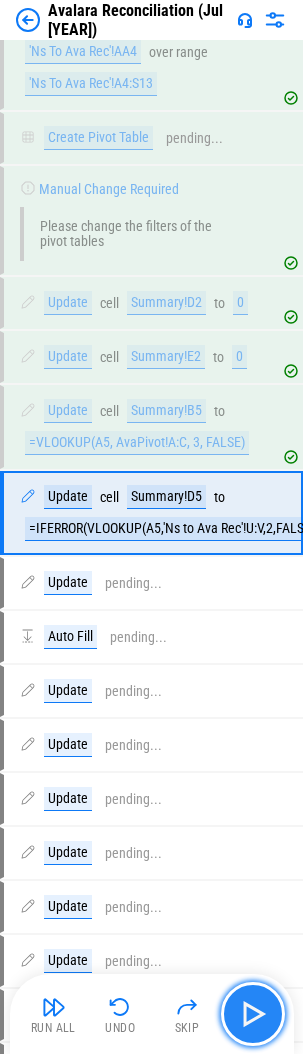click at bounding box center [253, 1014] 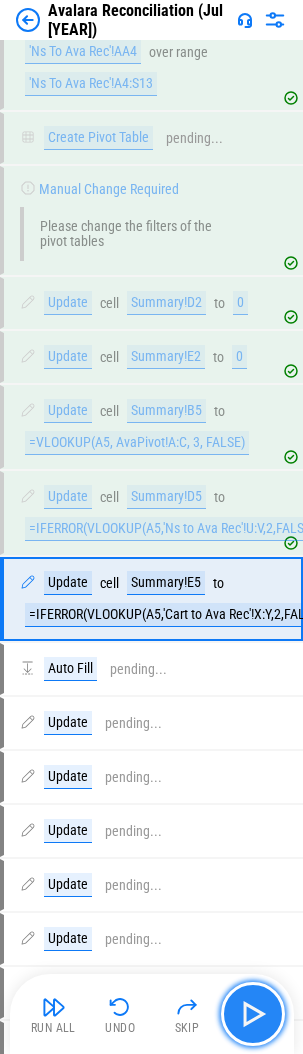 click at bounding box center [253, 1014] 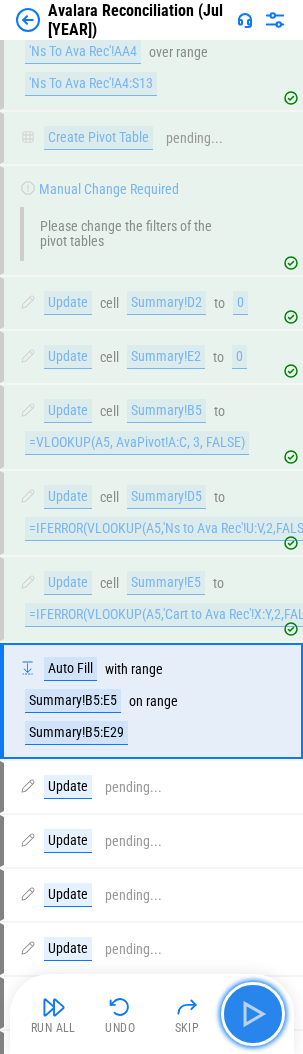 click at bounding box center [253, 1014] 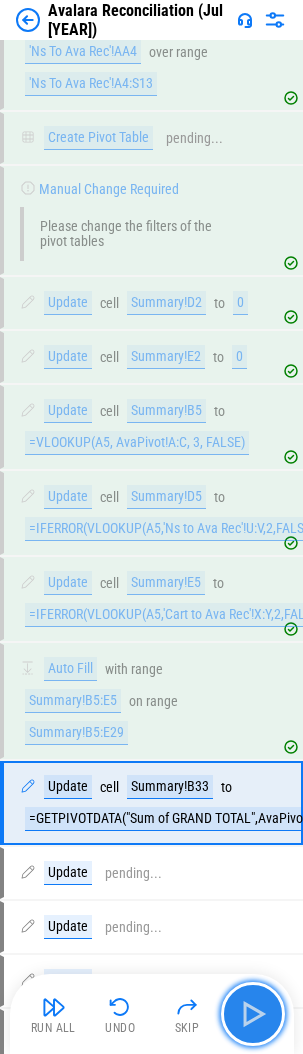click at bounding box center (253, 1014) 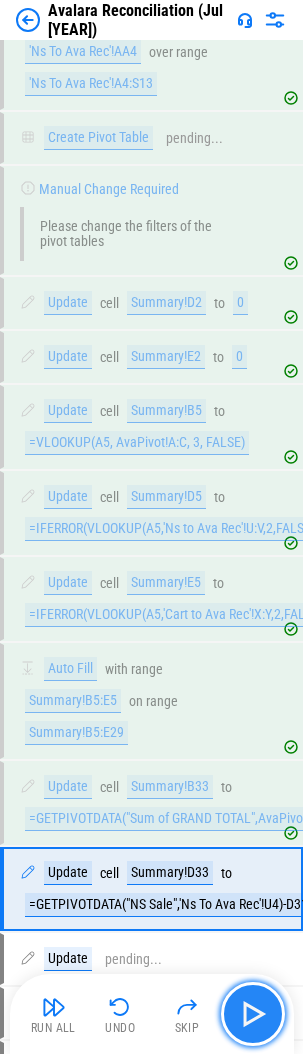 click at bounding box center [253, 1014] 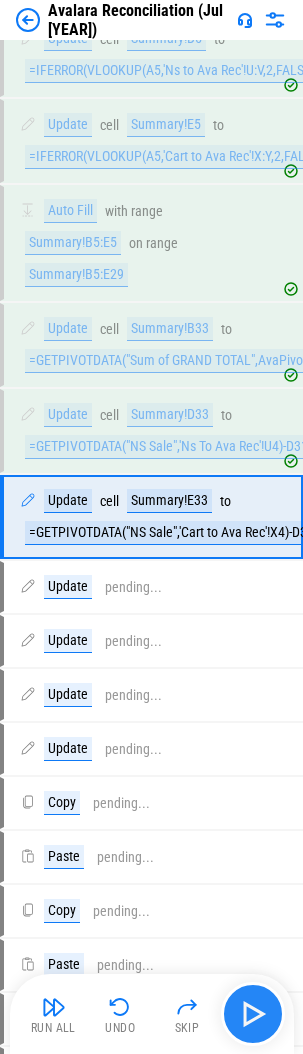 scroll, scrollTop: 18784, scrollLeft: 0, axis: vertical 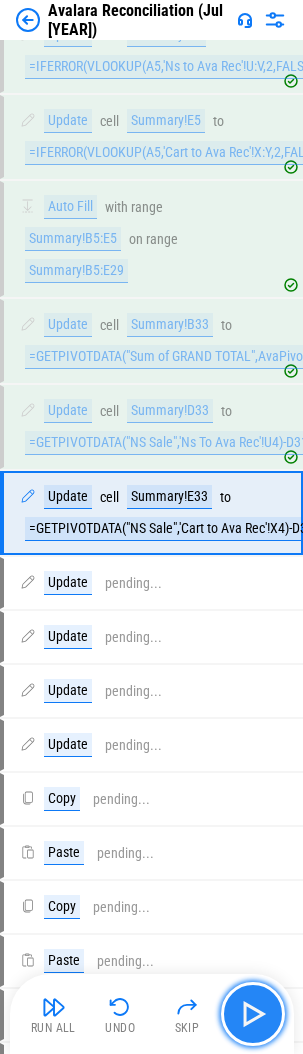 click at bounding box center [253, 1014] 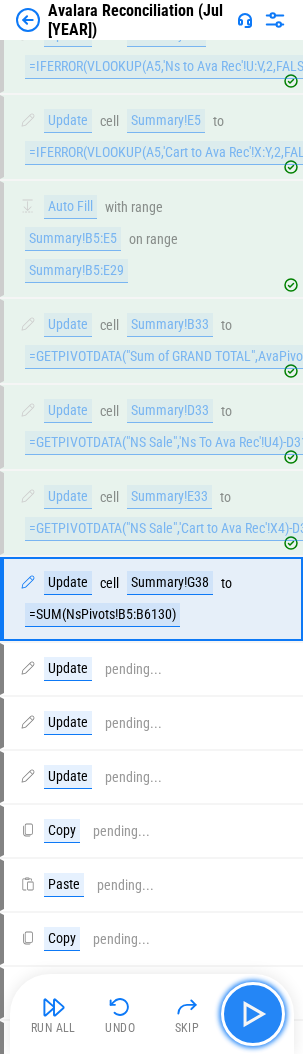 click at bounding box center [253, 1014] 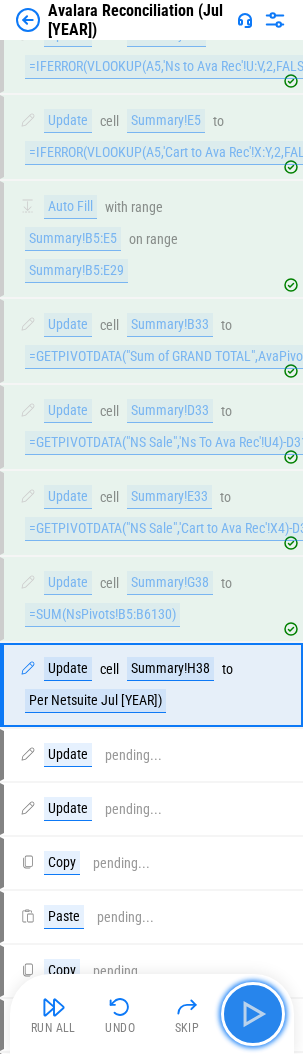 click at bounding box center (253, 1014) 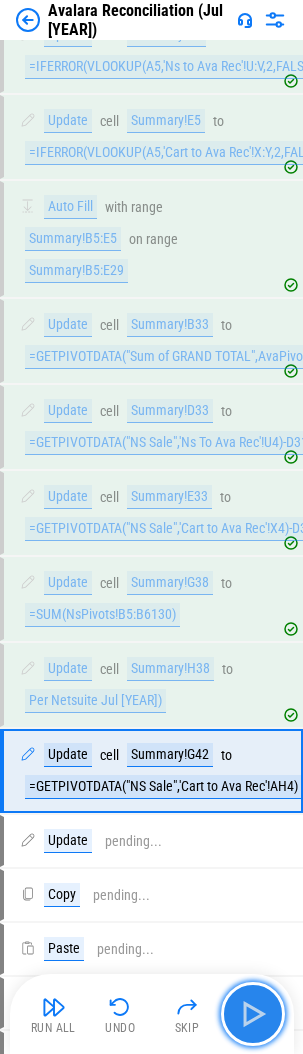 click at bounding box center [253, 1014] 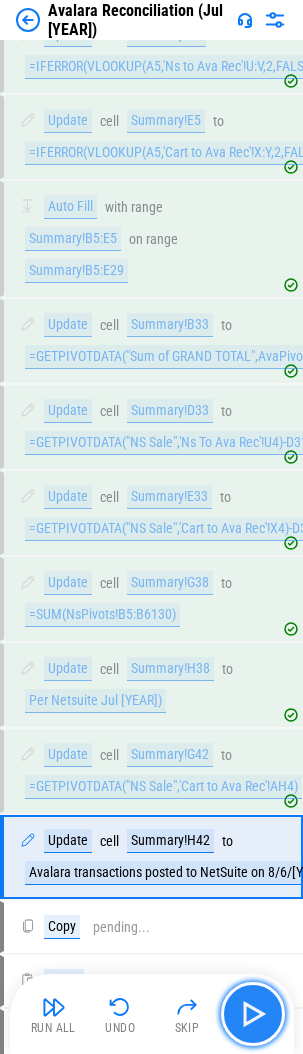 click at bounding box center [253, 1014] 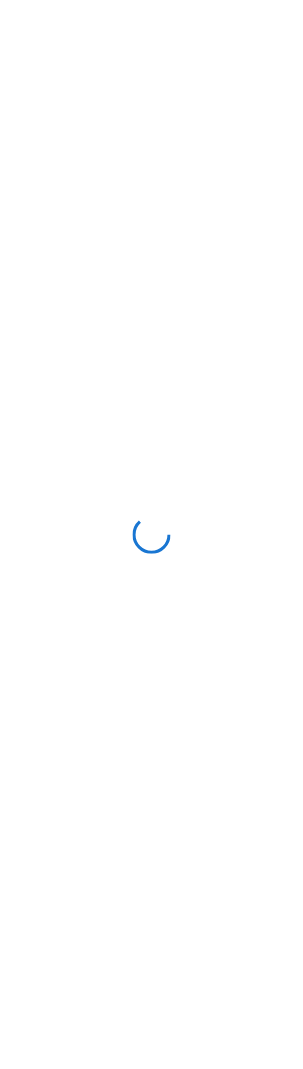 scroll, scrollTop: 0, scrollLeft: 0, axis: both 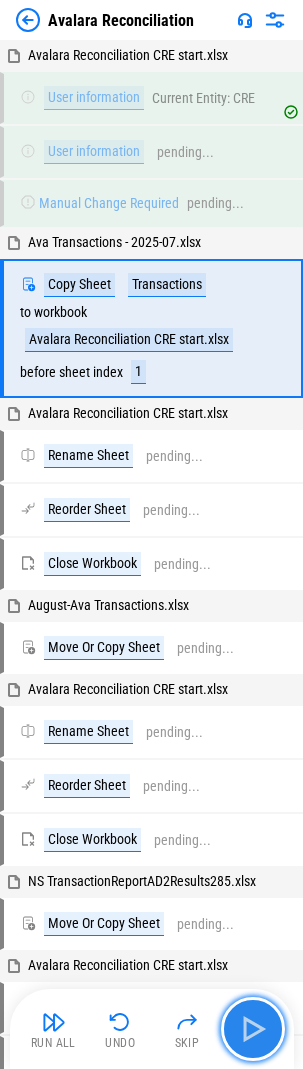 click at bounding box center [253, 1029] 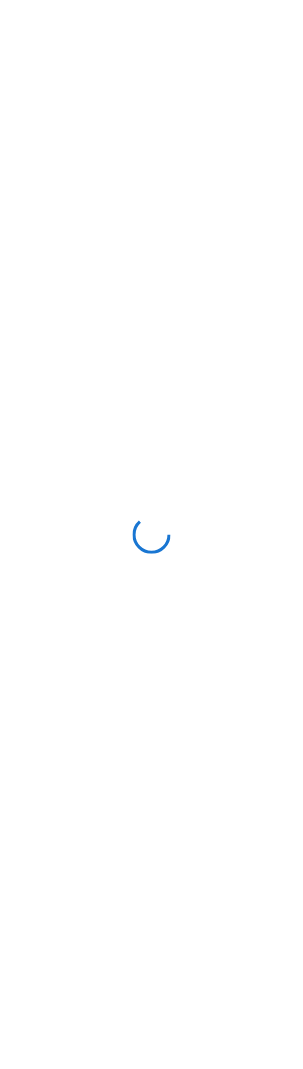 scroll, scrollTop: 0, scrollLeft: 0, axis: both 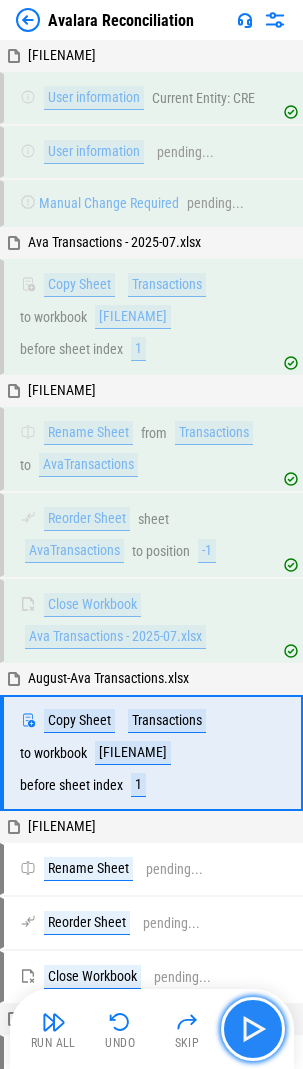 click at bounding box center (253, 1029) 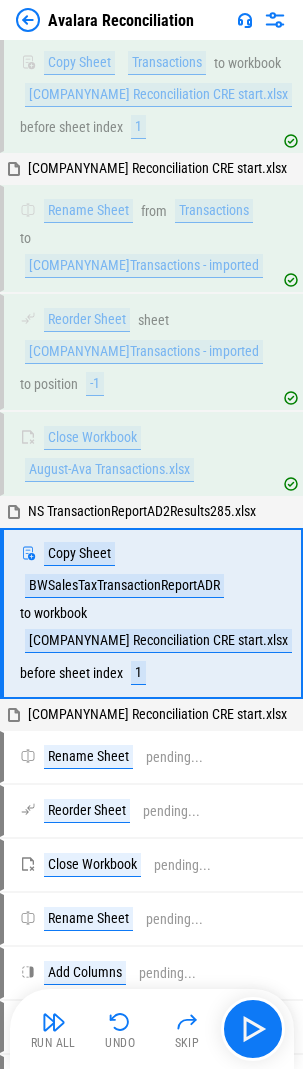 scroll, scrollTop: 761, scrollLeft: 0, axis: vertical 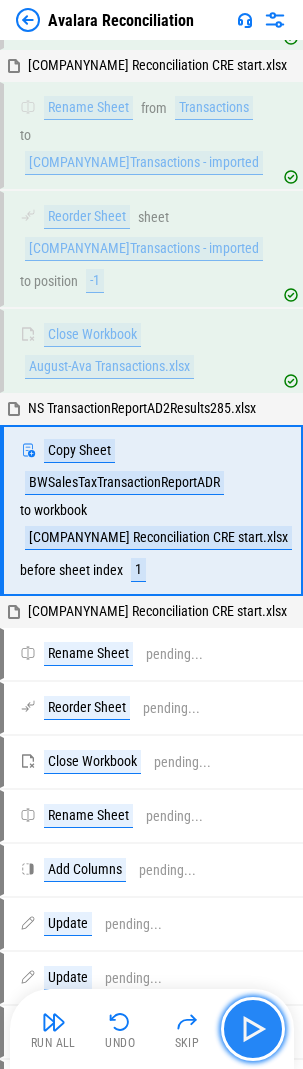 click at bounding box center [253, 1029] 